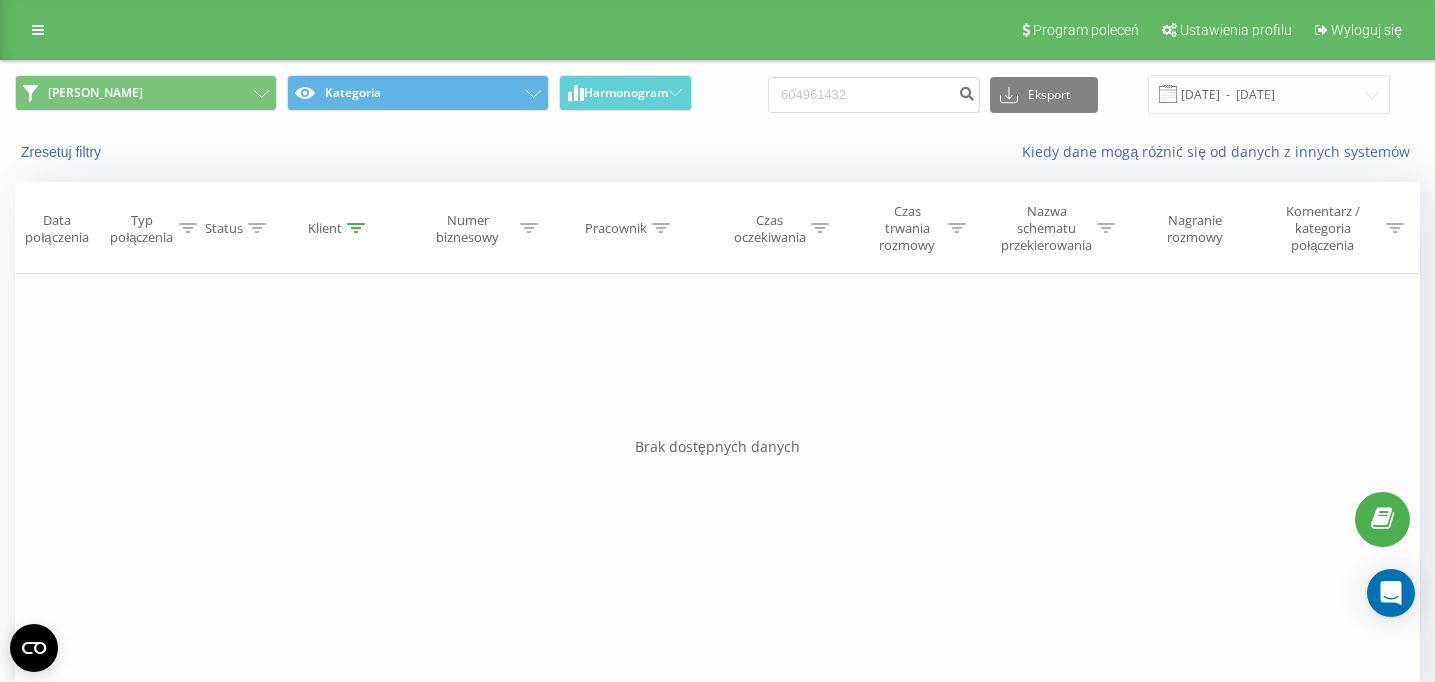 scroll, scrollTop: 0, scrollLeft: 0, axis: both 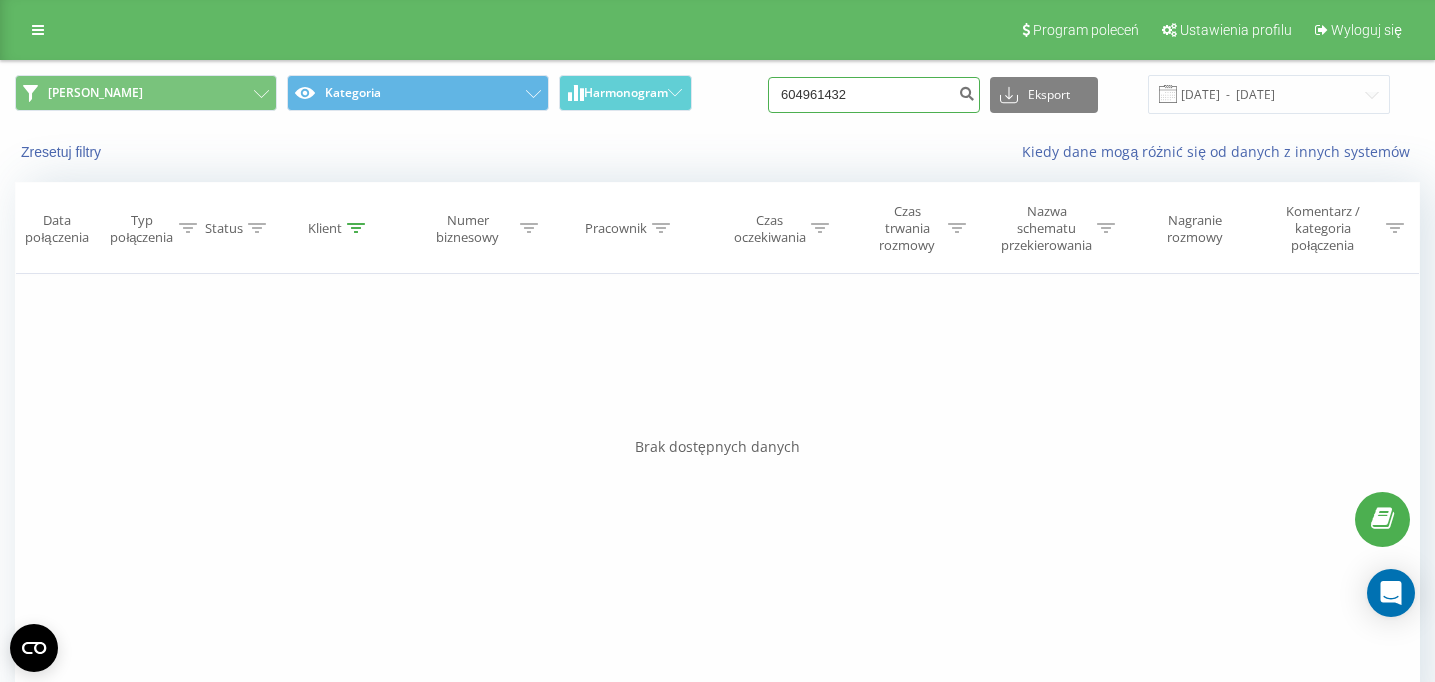 drag, startPoint x: 880, startPoint y: 97, endPoint x: 719, endPoint y: 94, distance: 161.02795 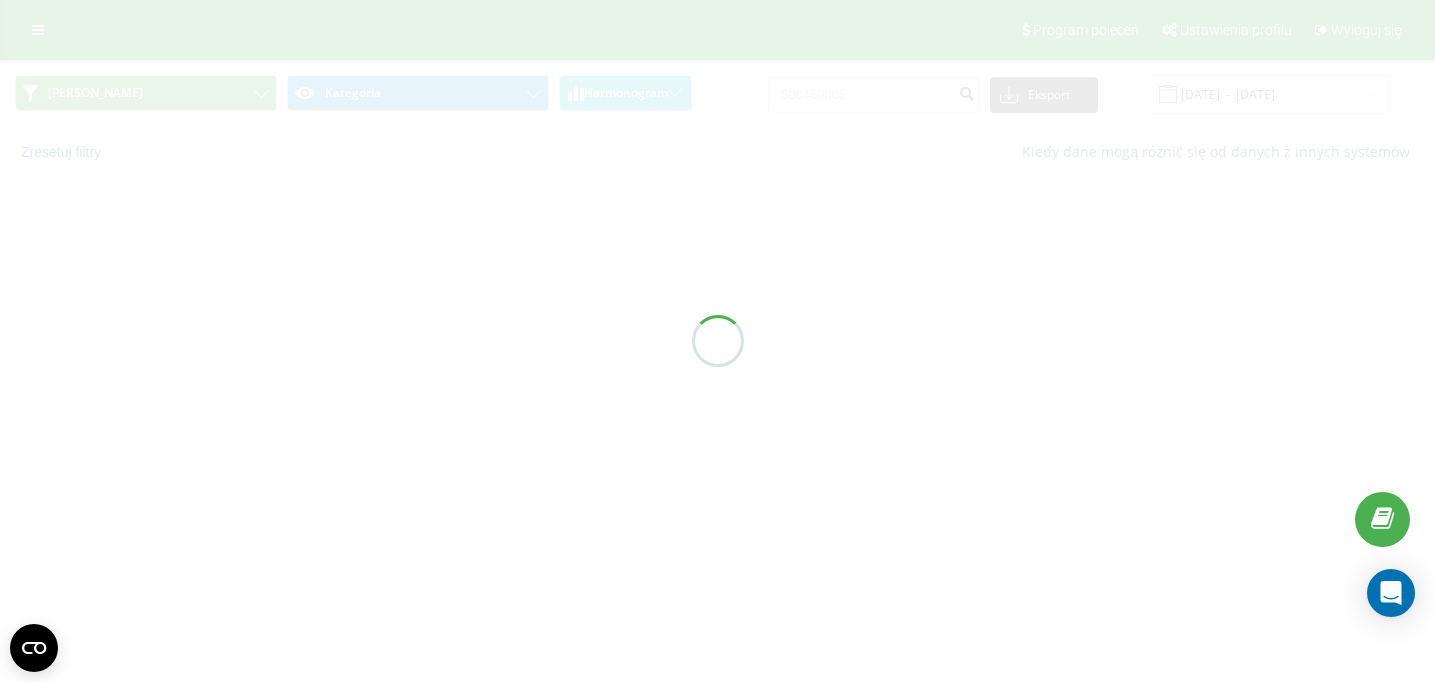 scroll, scrollTop: 0, scrollLeft: 0, axis: both 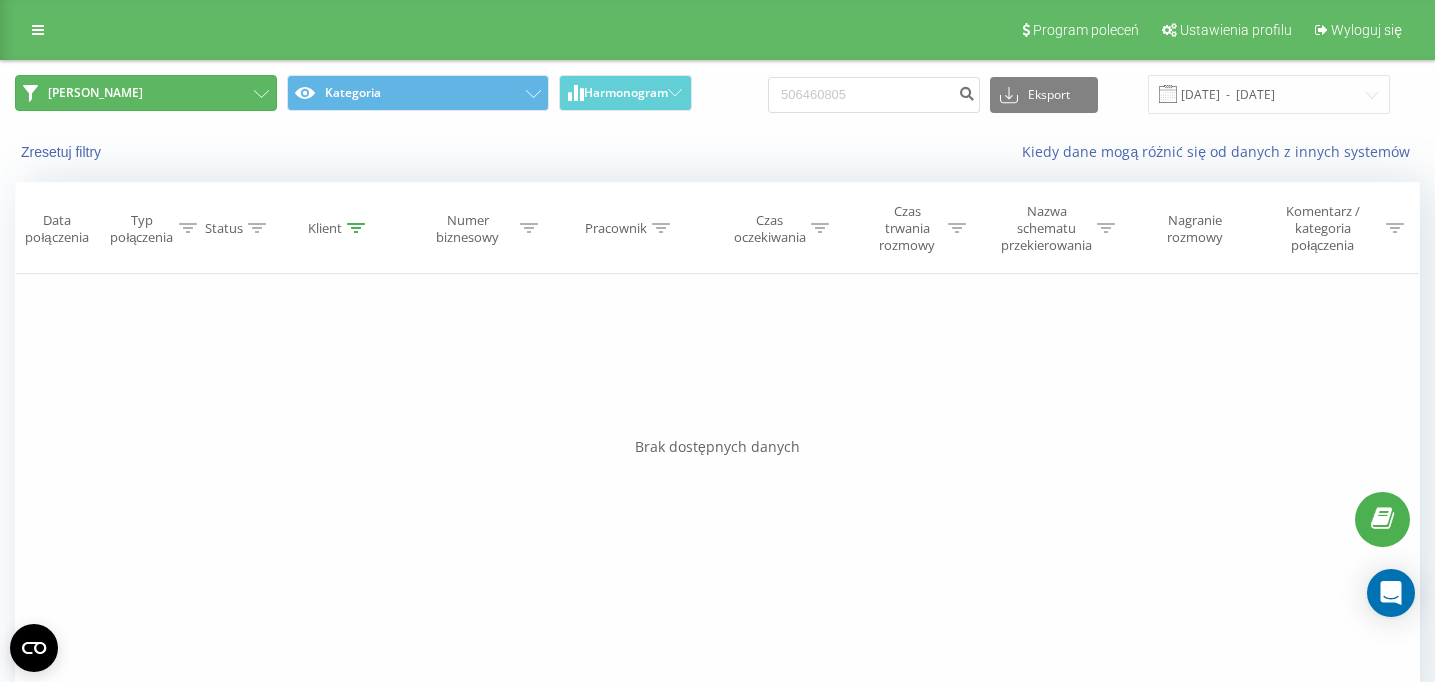 click 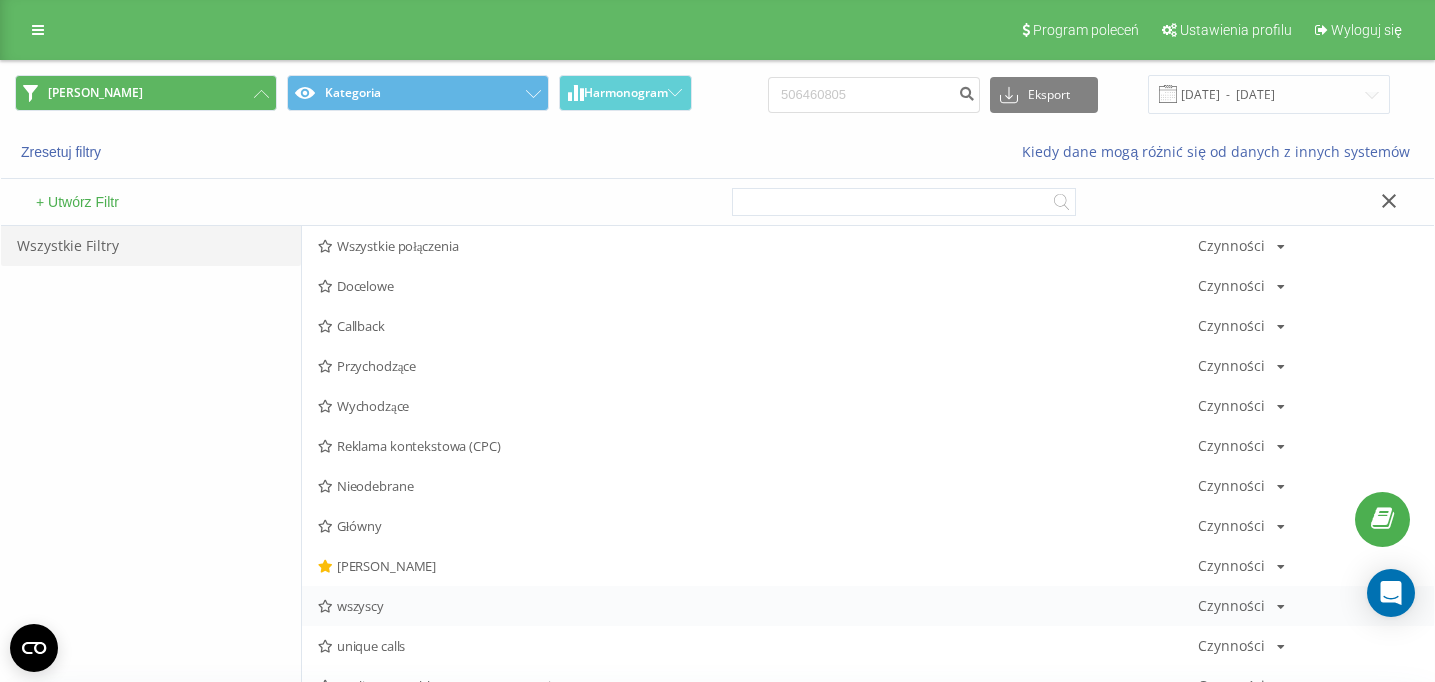 click on "wszyscy" at bounding box center [758, 606] 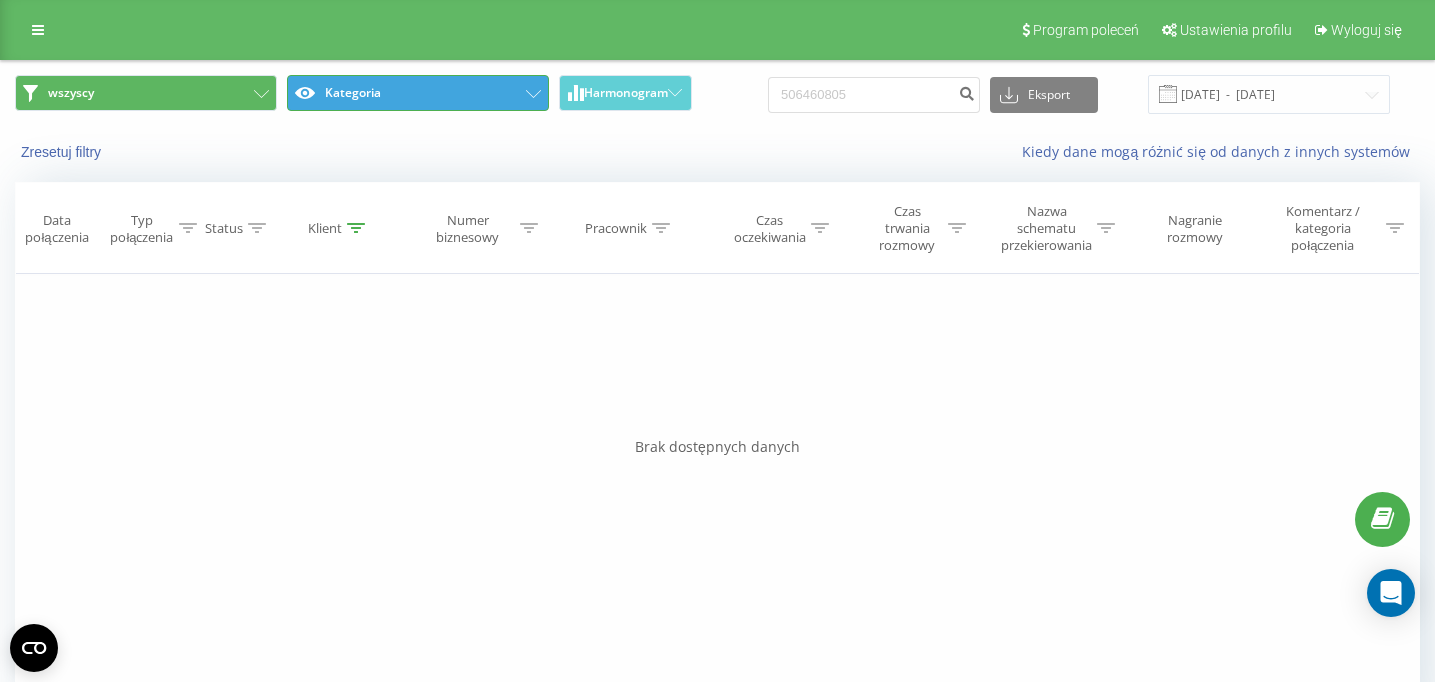 click on "Kategoria" at bounding box center (418, 93) 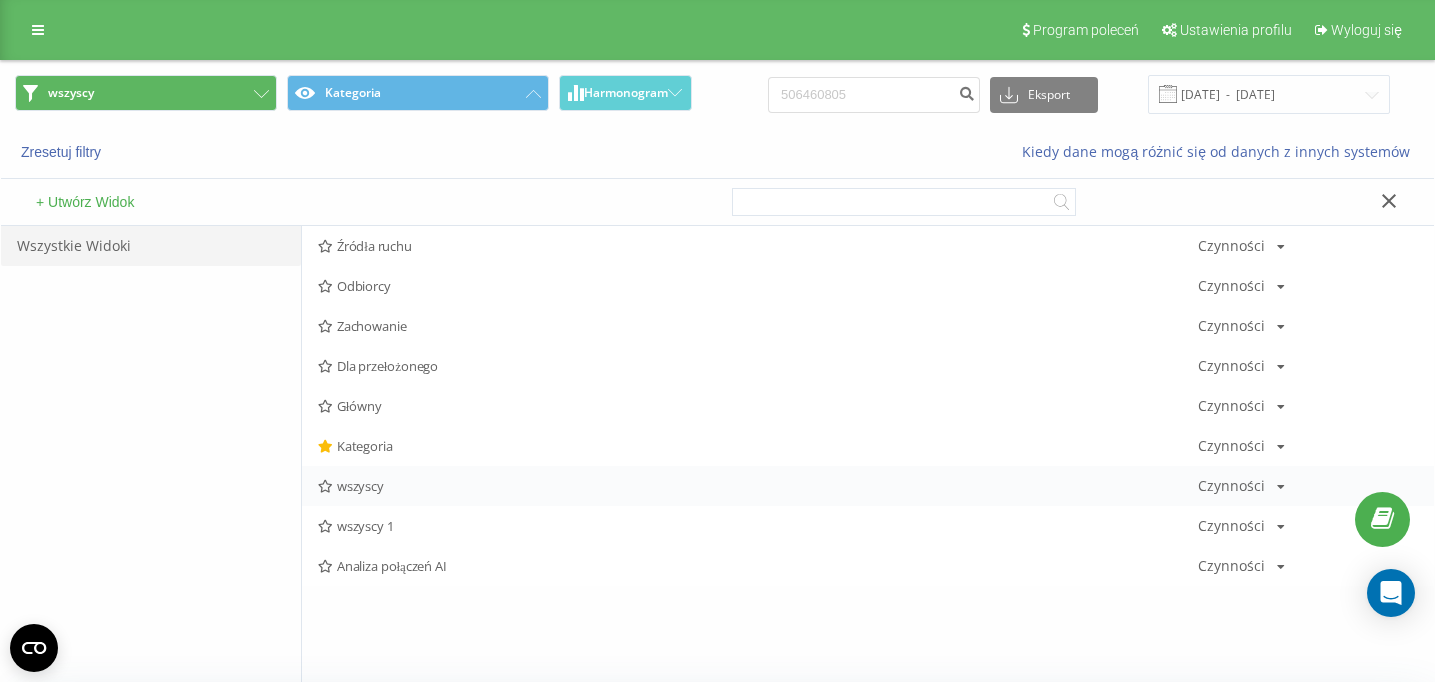click on "wszyscy" at bounding box center [758, 486] 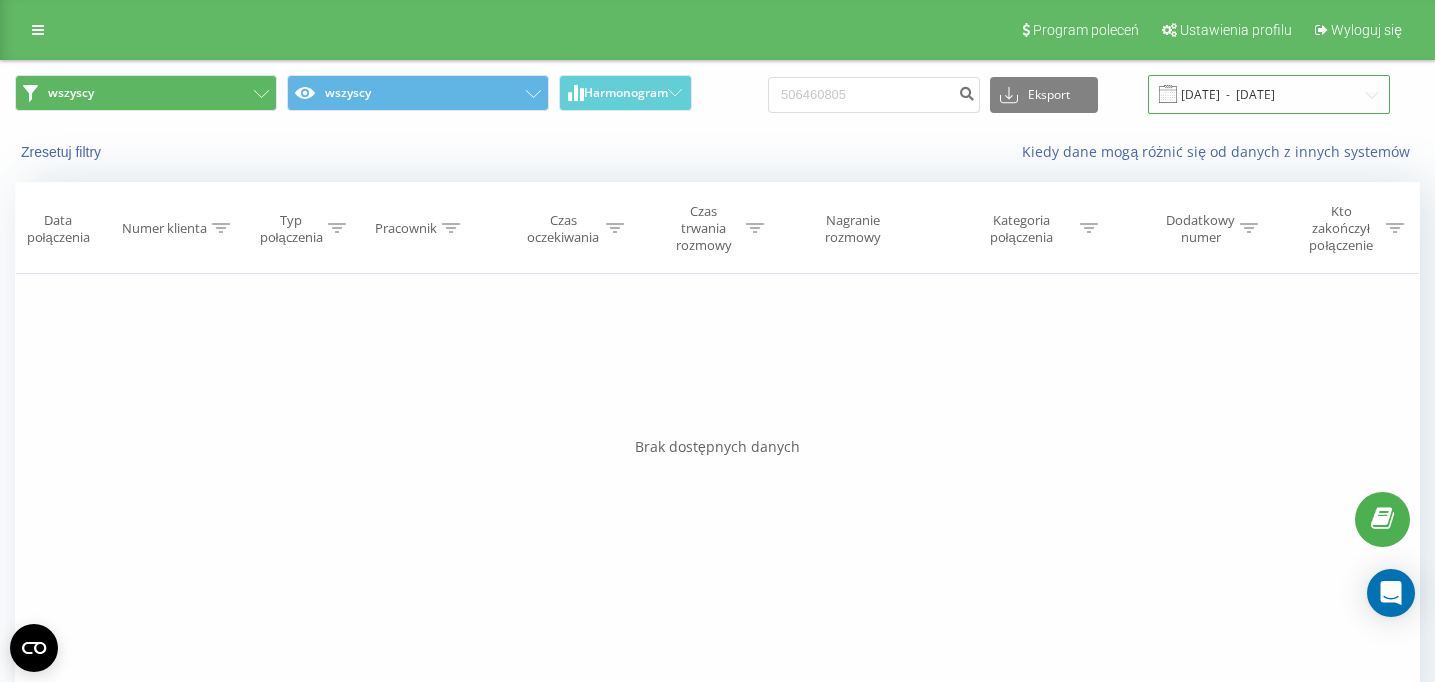 click on "[DATE]  -  [DATE]" at bounding box center (1269, 94) 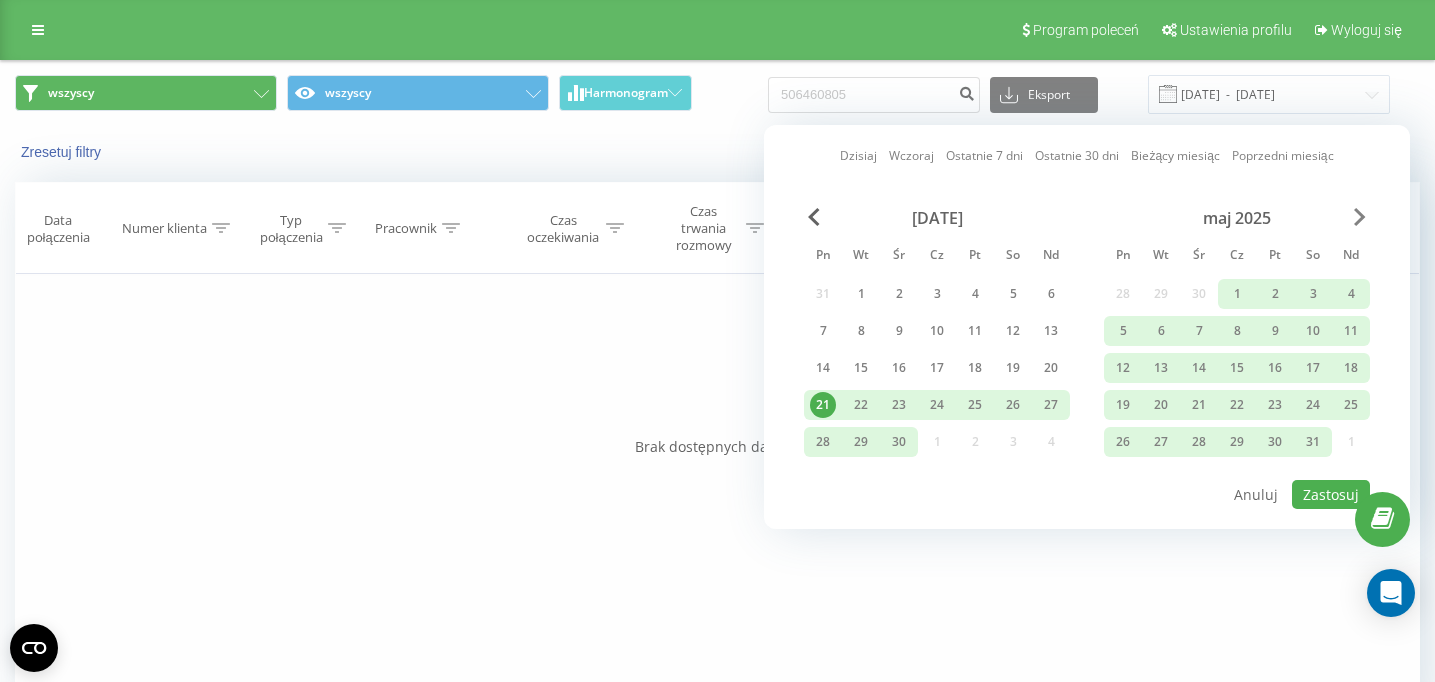 click at bounding box center [1360, 217] 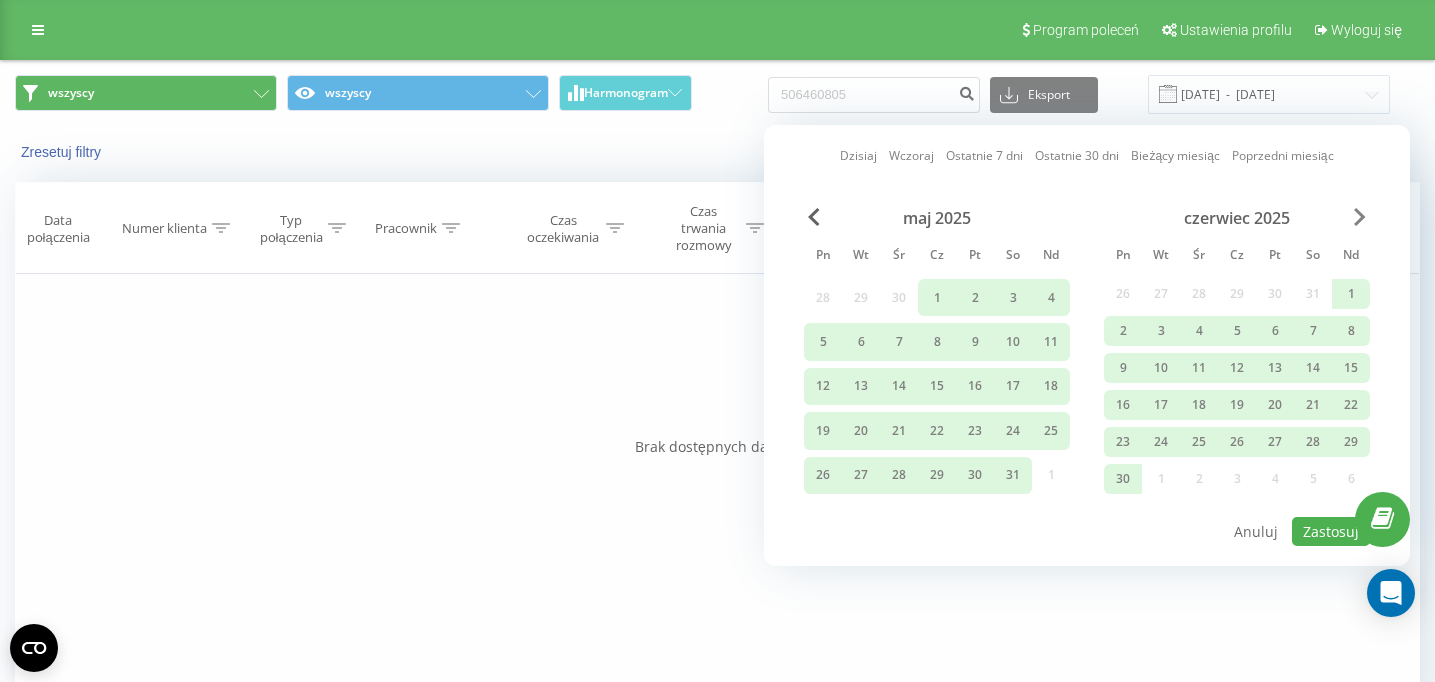 click at bounding box center (1360, 217) 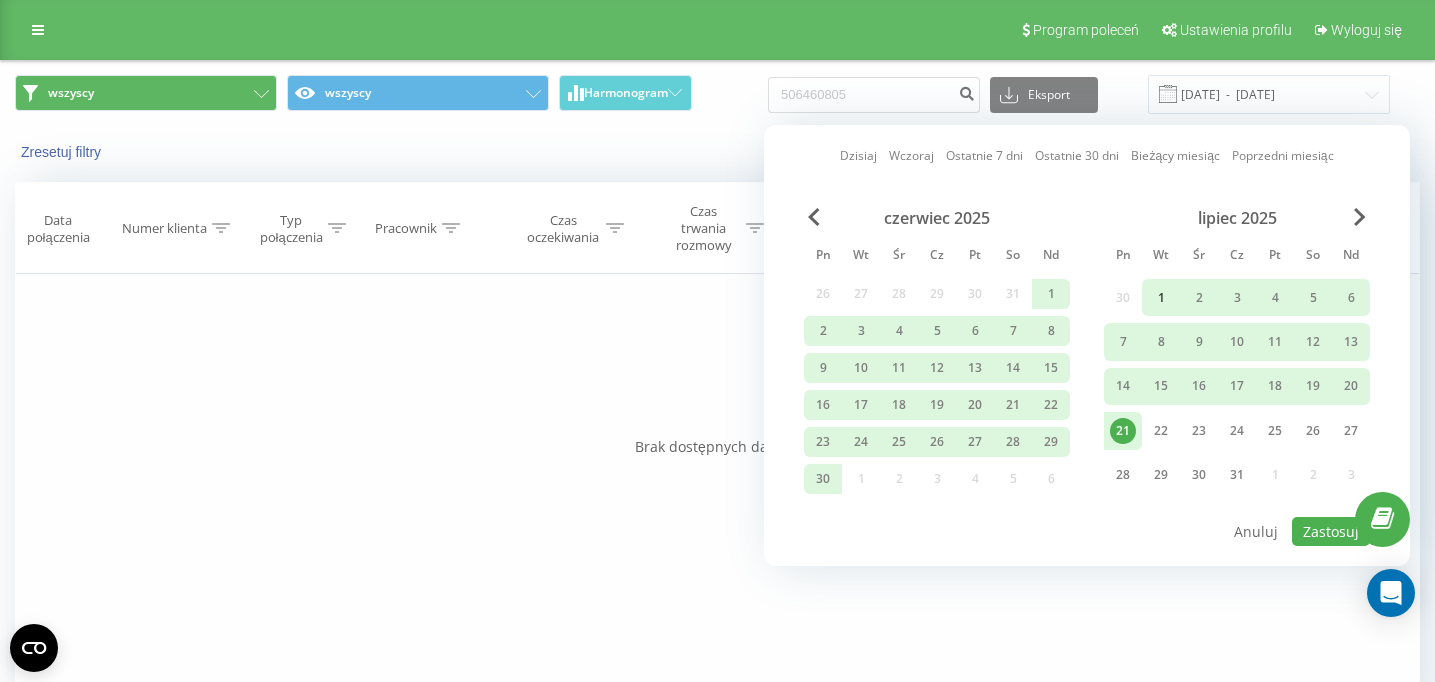 click on "1" at bounding box center [1161, 298] 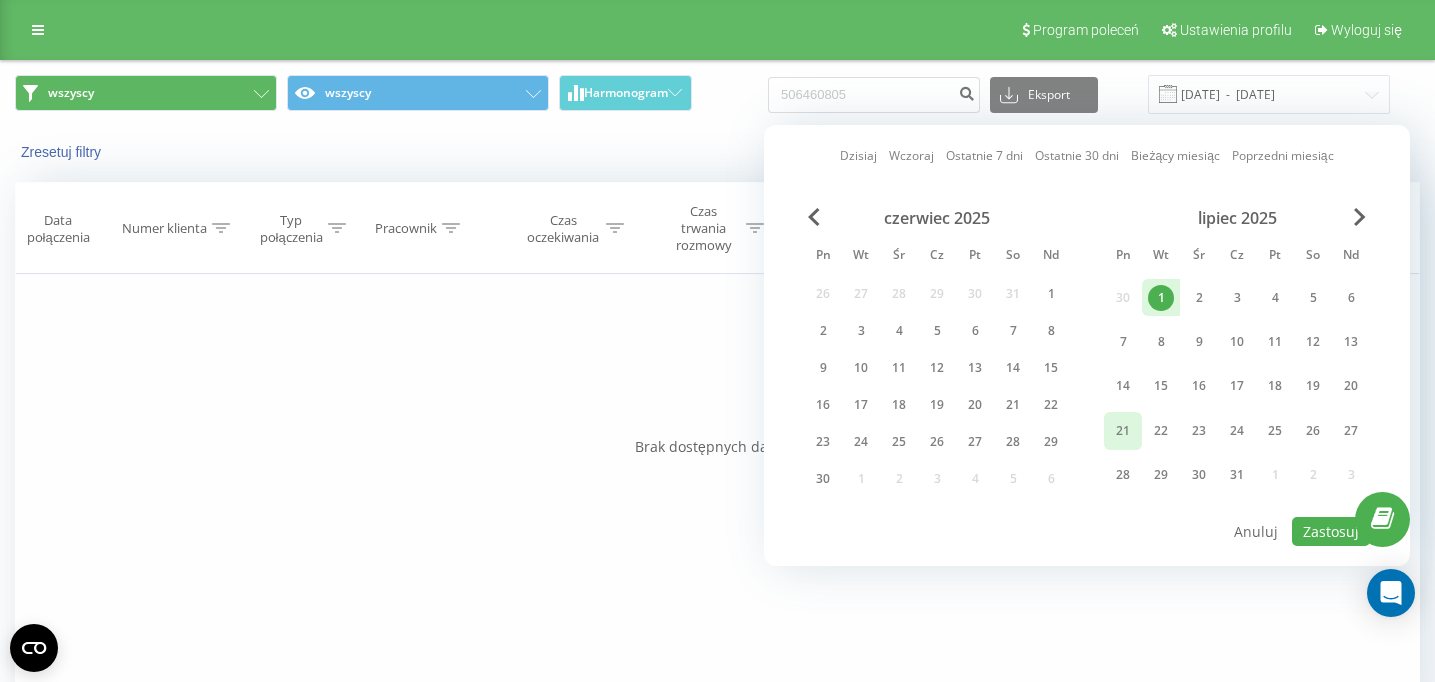 click on "21" at bounding box center (1123, 431) 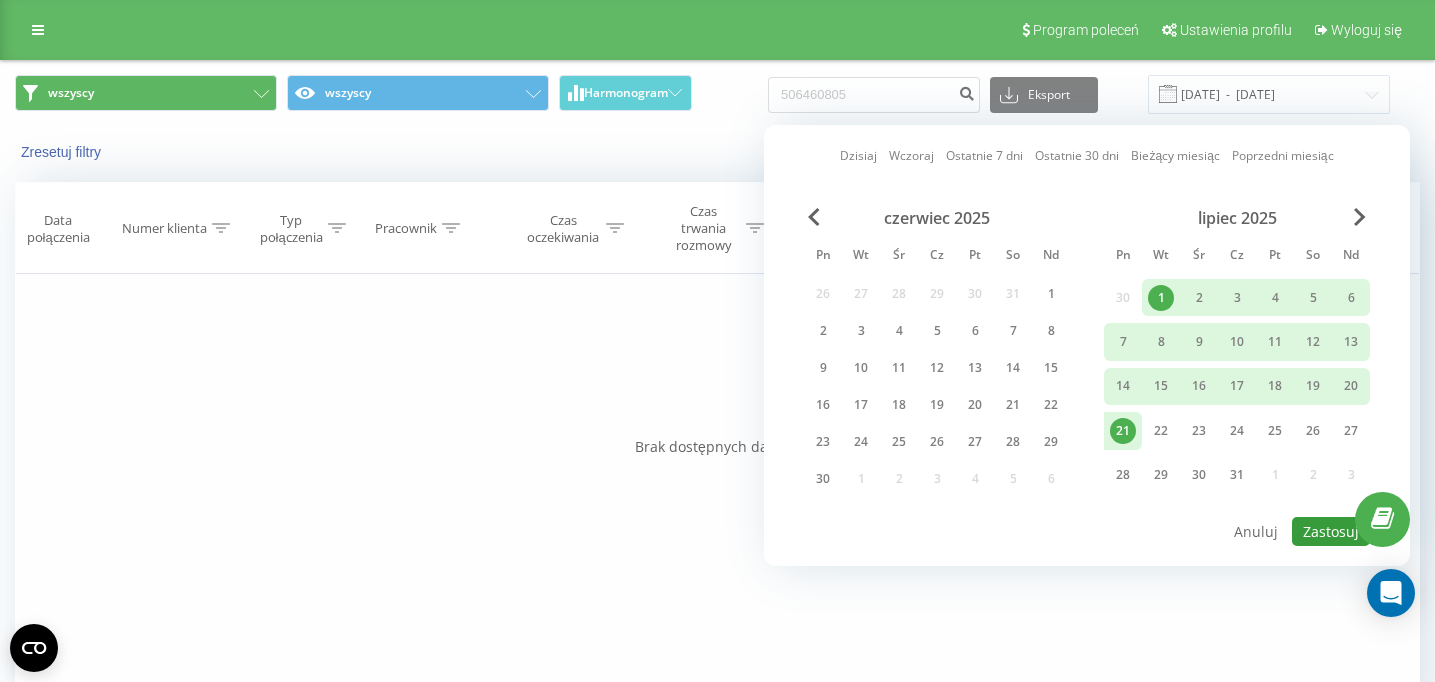 click on "Zastosuj" at bounding box center [1331, 531] 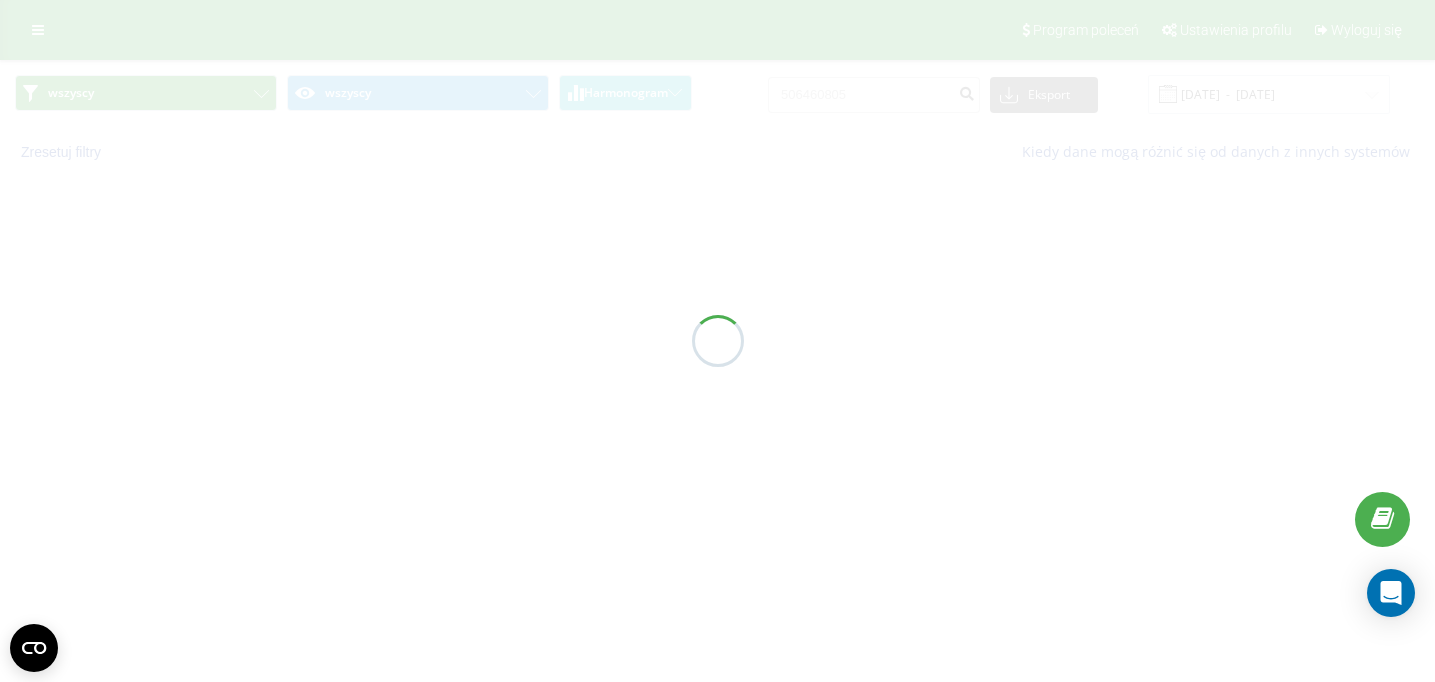type on "01.07.2025  -  21.07.2025" 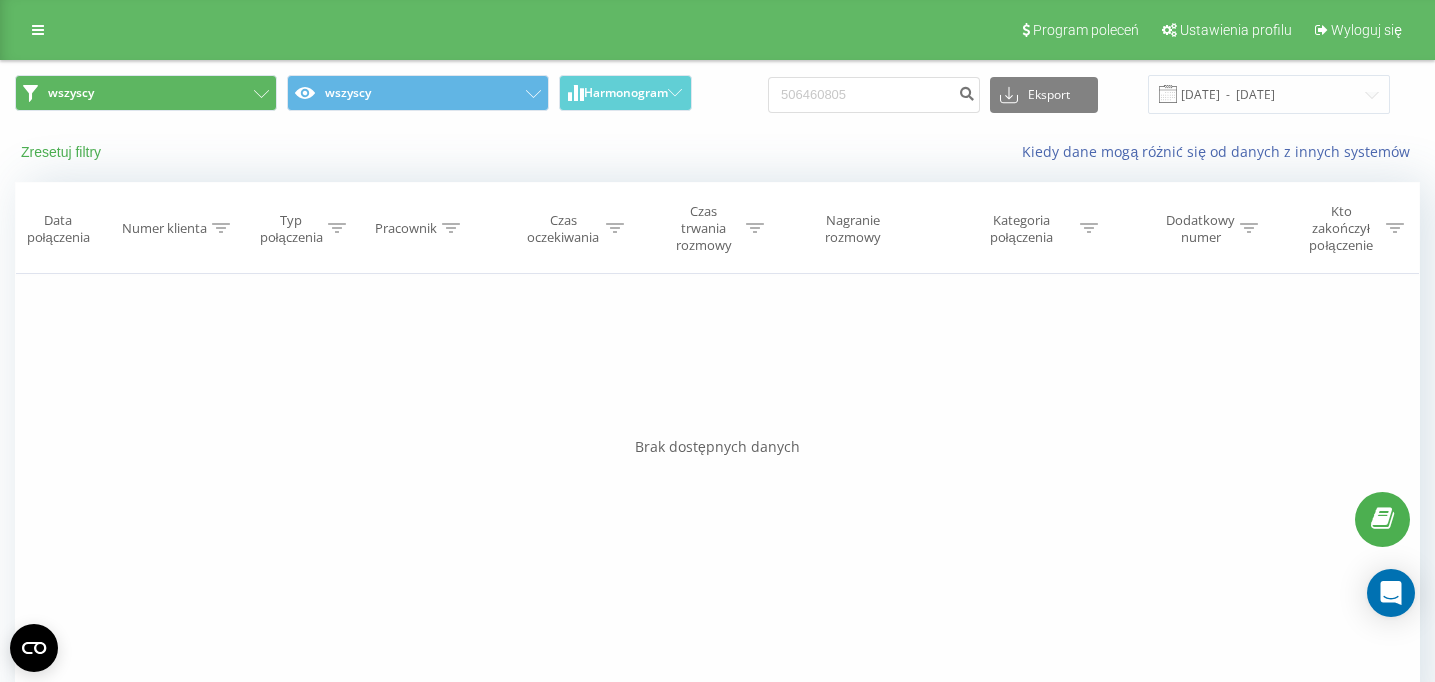 click on "Zresetuj filtry" at bounding box center [63, 152] 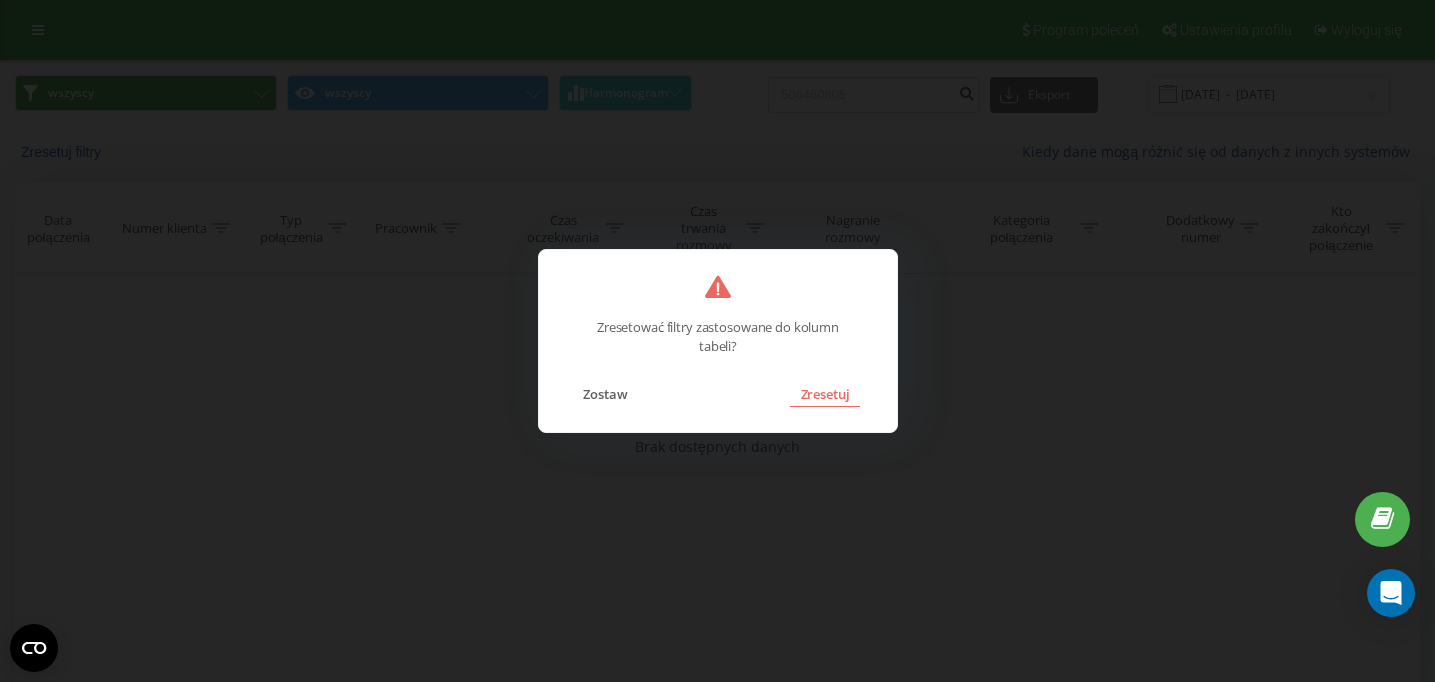 click on "Zresetuj" at bounding box center (824, 394) 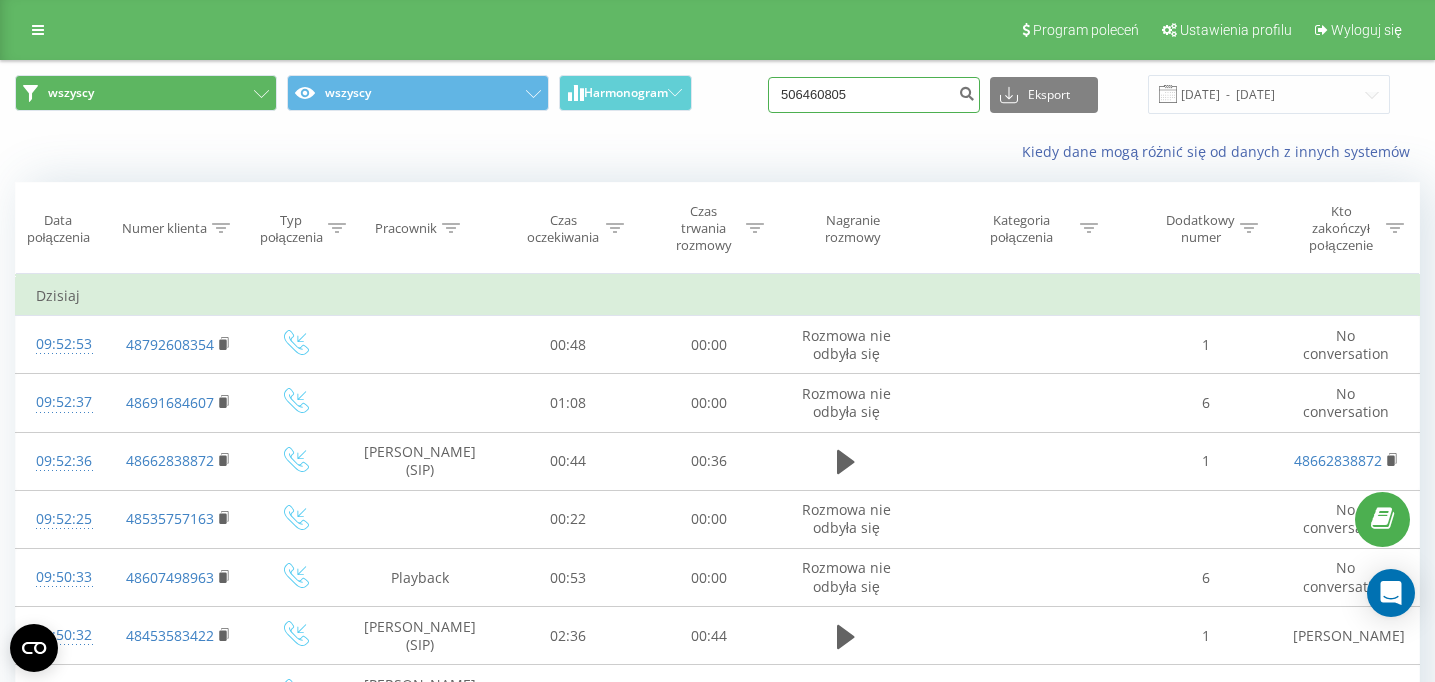 click on "506460805" at bounding box center (874, 95) 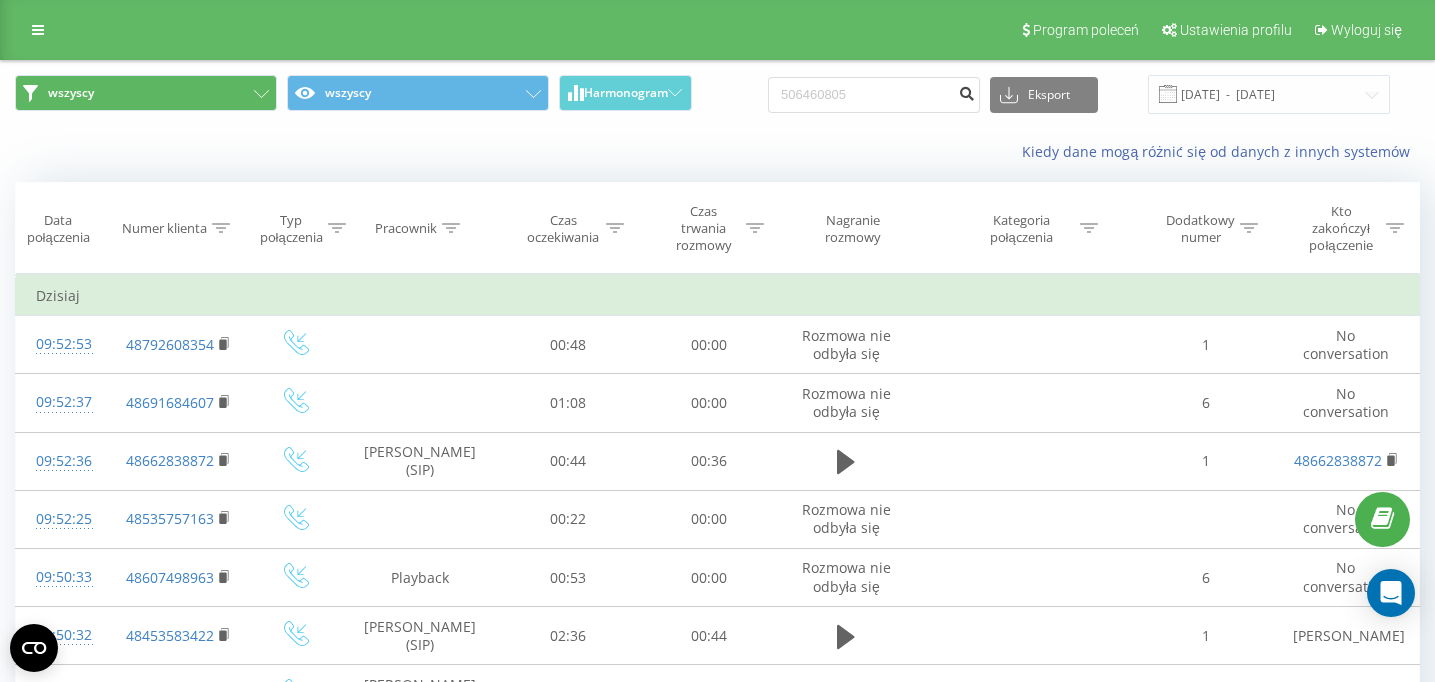 click at bounding box center [966, 91] 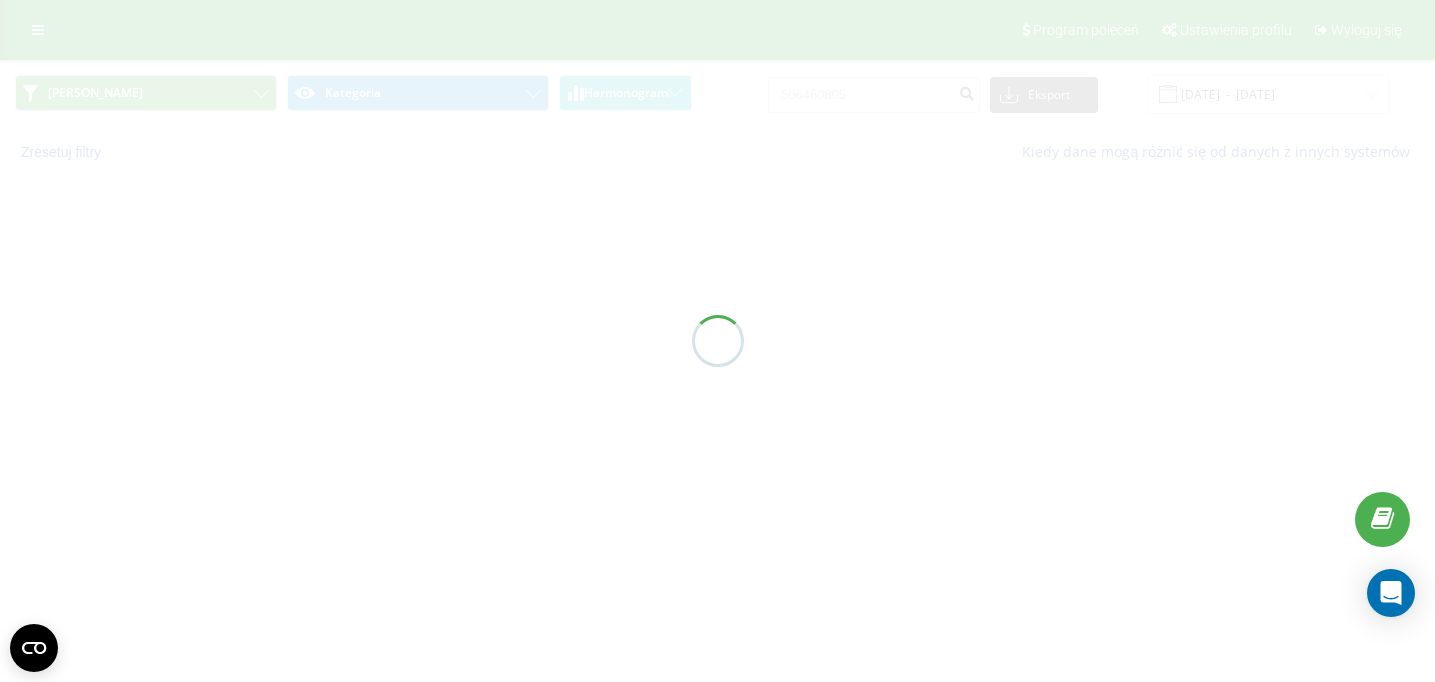 scroll, scrollTop: 0, scrollLeft: 0, axis: both 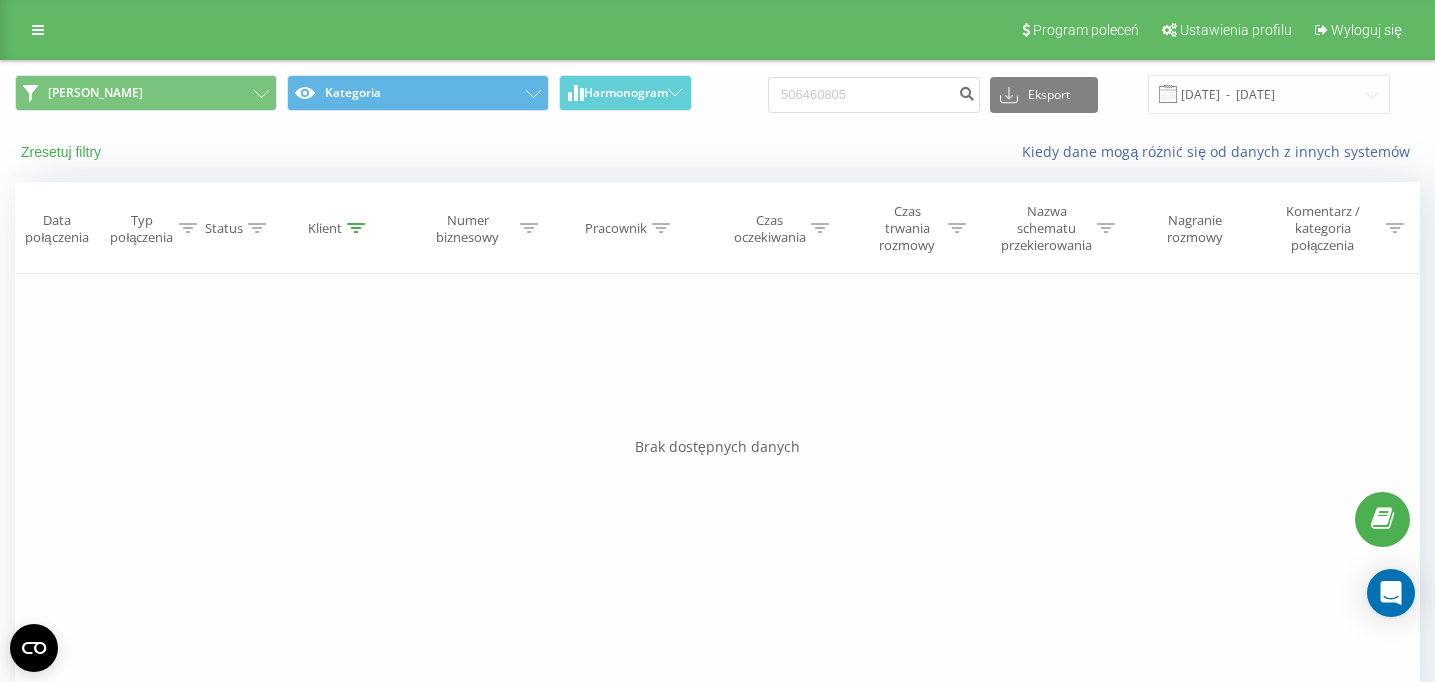click on "Zresetuj filtry" at bounding box center [63, 152] 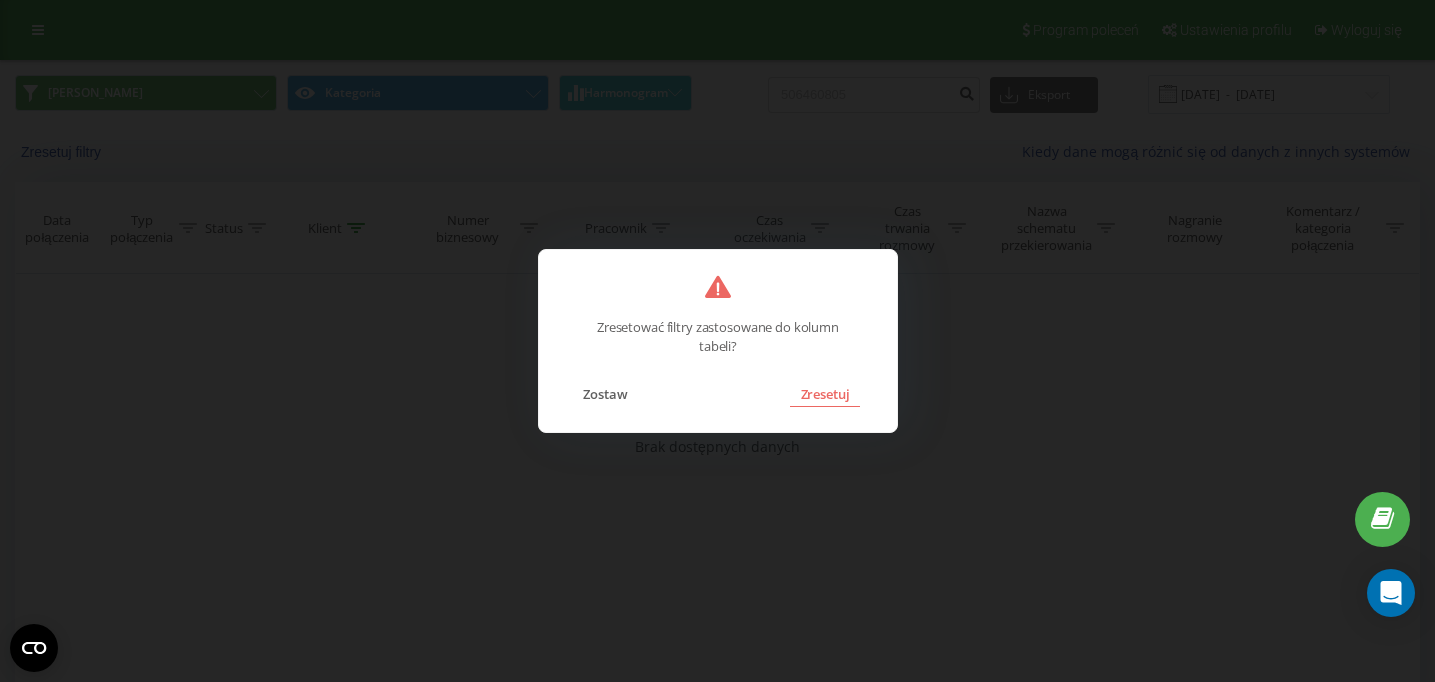 click on "Zresetuj" at bounding box center [824, 394] 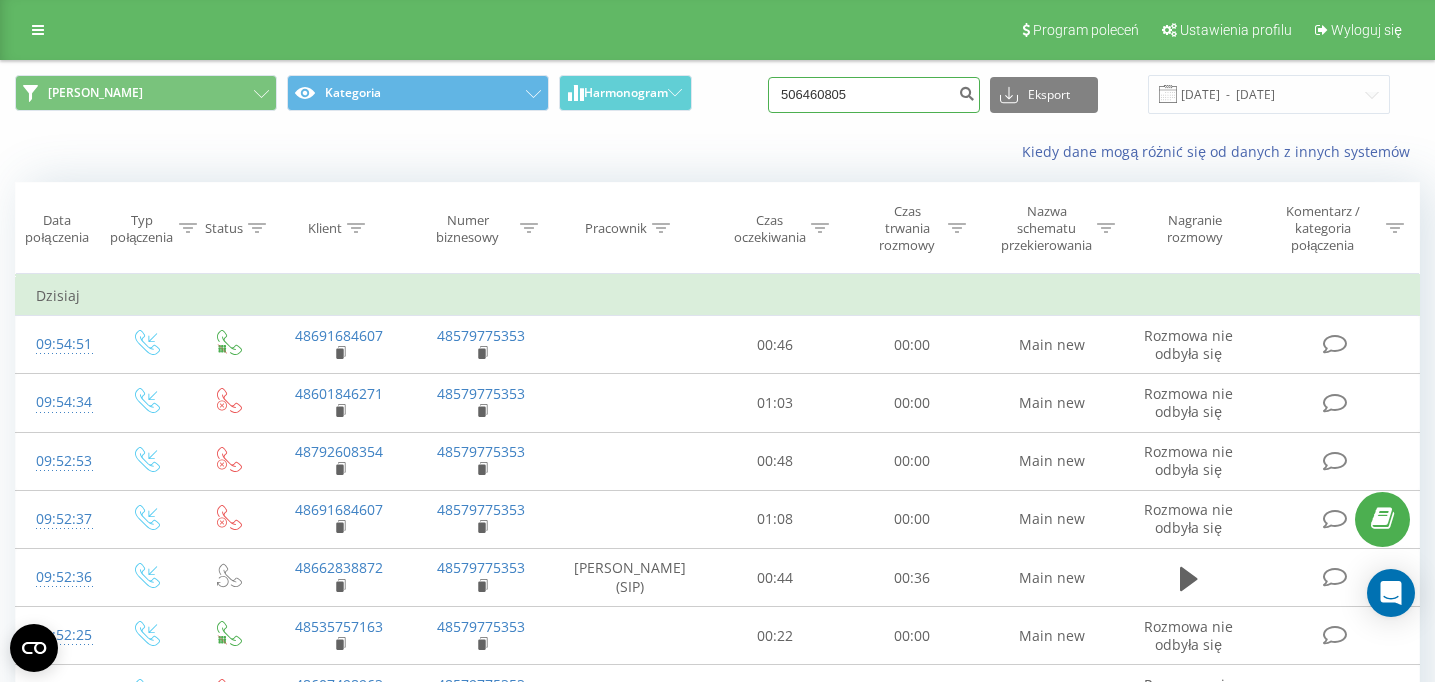 drag, startPoint x: 879, startPoint y: 92, endPoint x: 710, endPoint y: 92, distance: 169 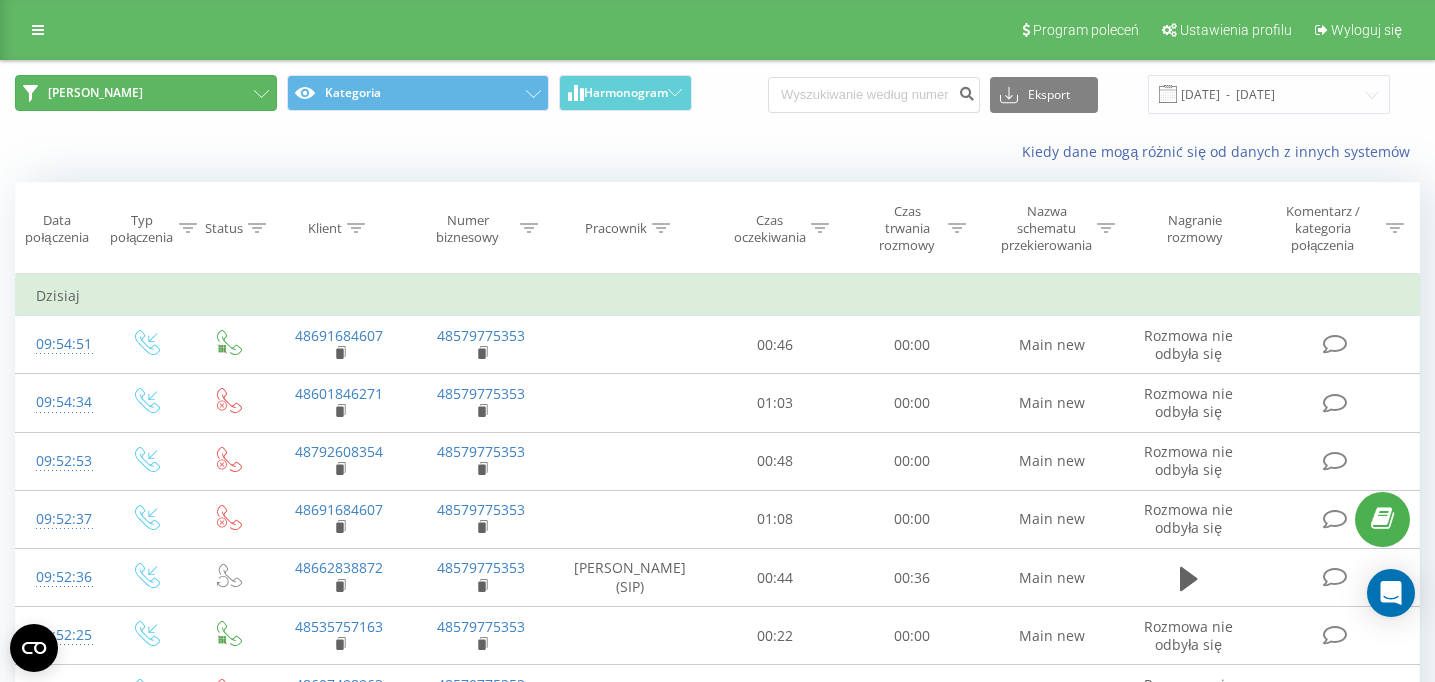 click on "[PERSON_NAME]" at bounding box center [146, 93] 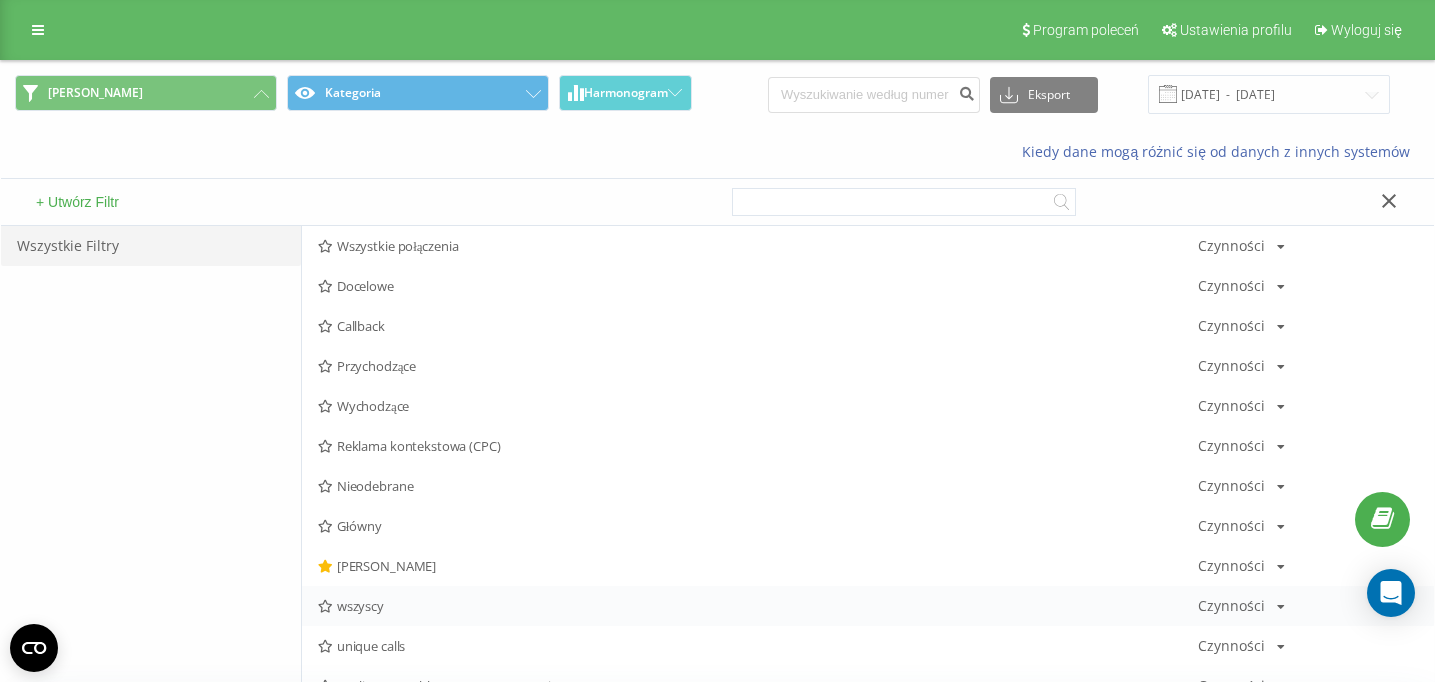 click on "wszyscy" at bounding box center (758, 606) 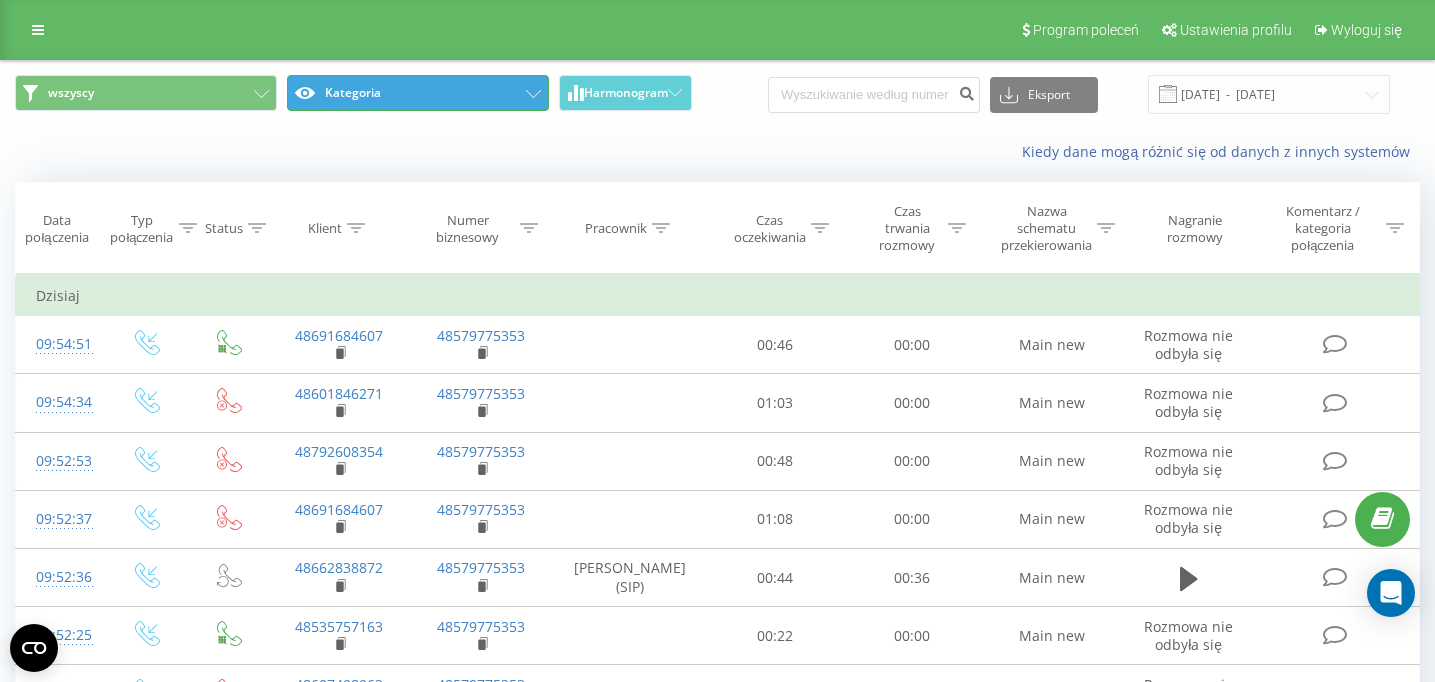 click on "Kategoria" at bounding box center [418, 93] 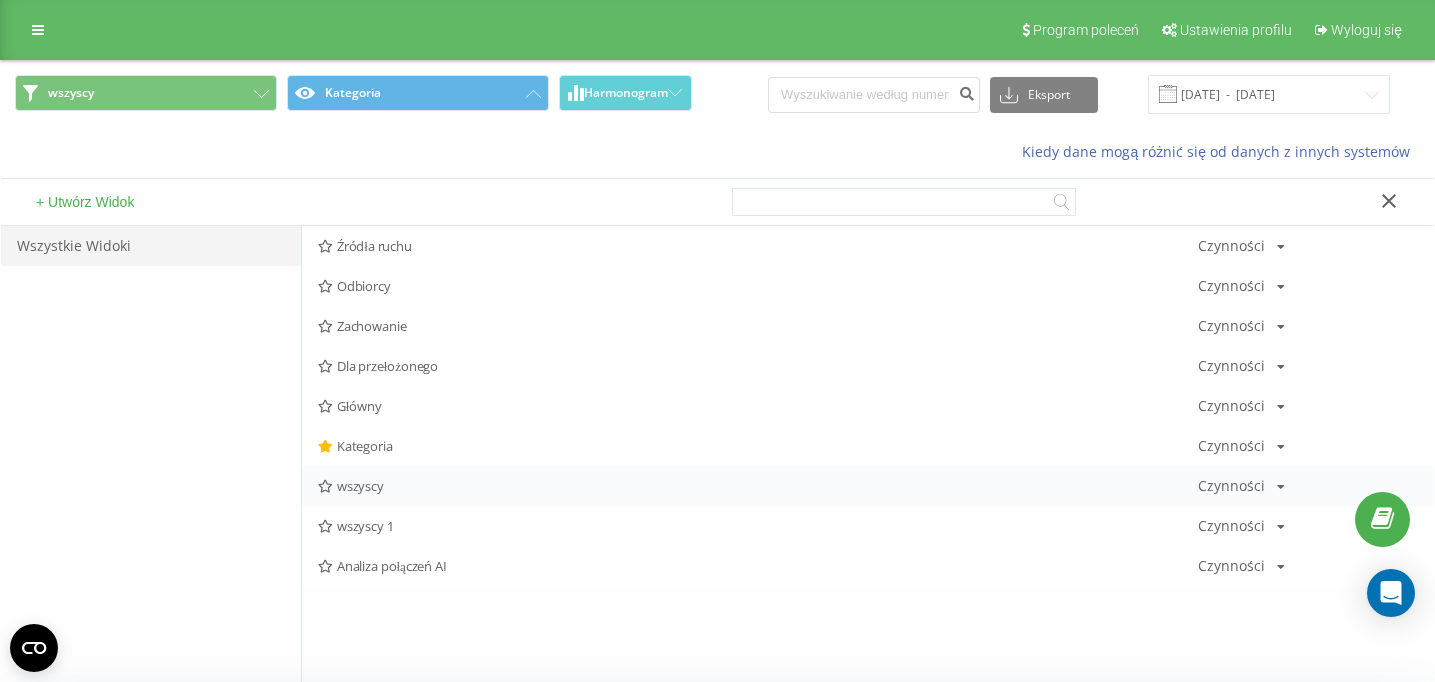 click on "wszyscy" at bounding box center [758, 486] 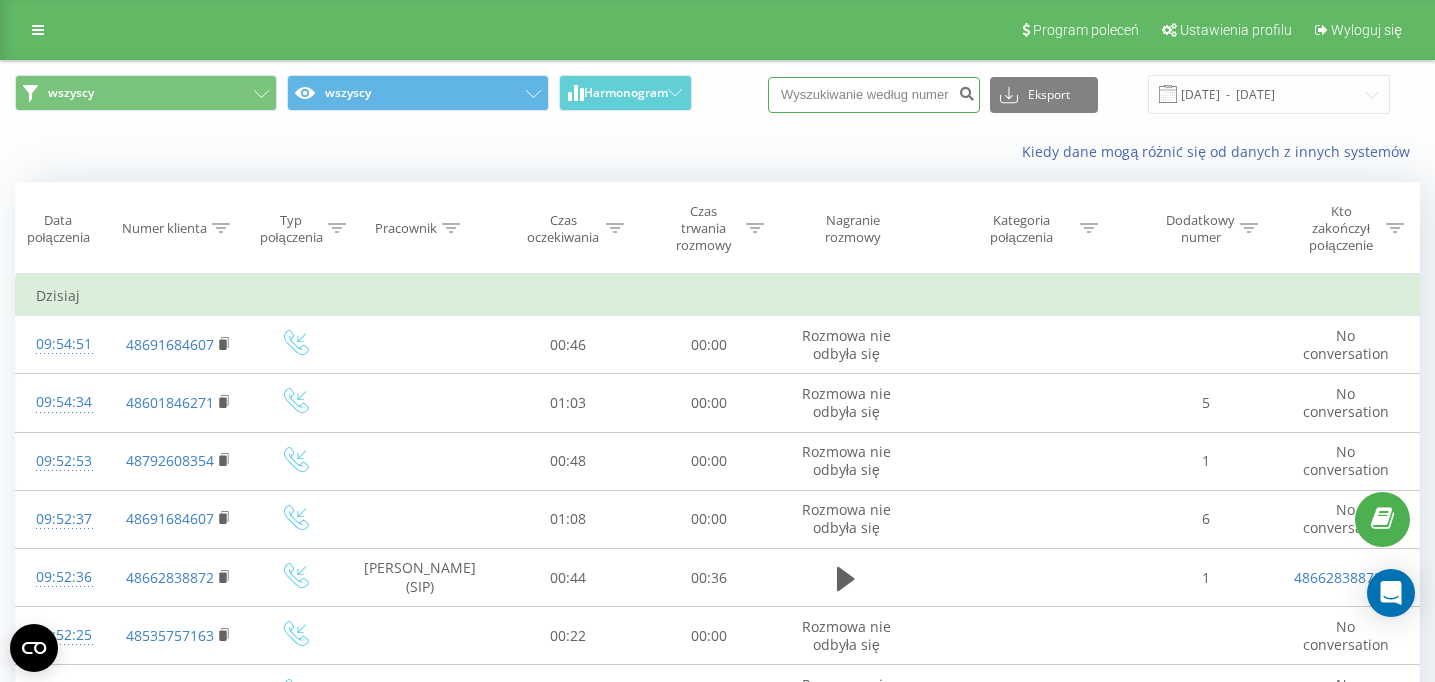 click at bounding box center [874, 95] 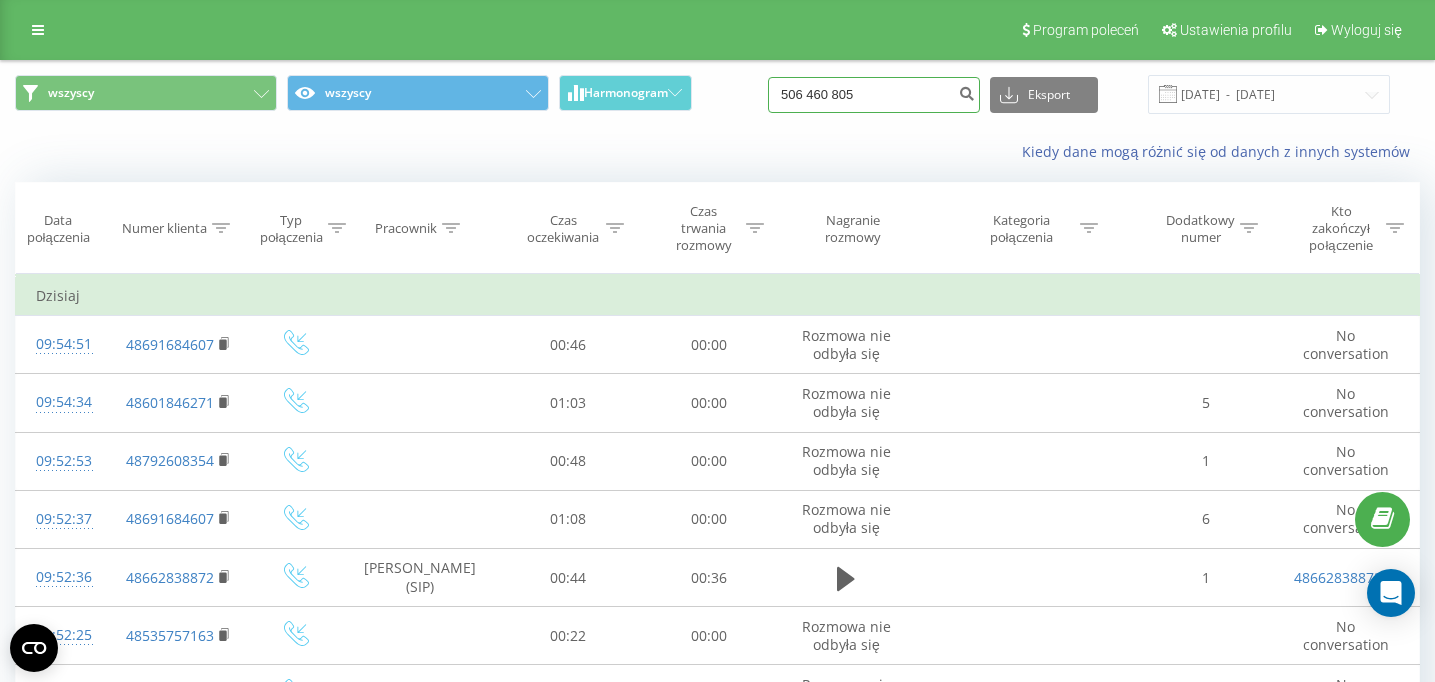 click on "506 460 805" at bounding box center [874, 95] 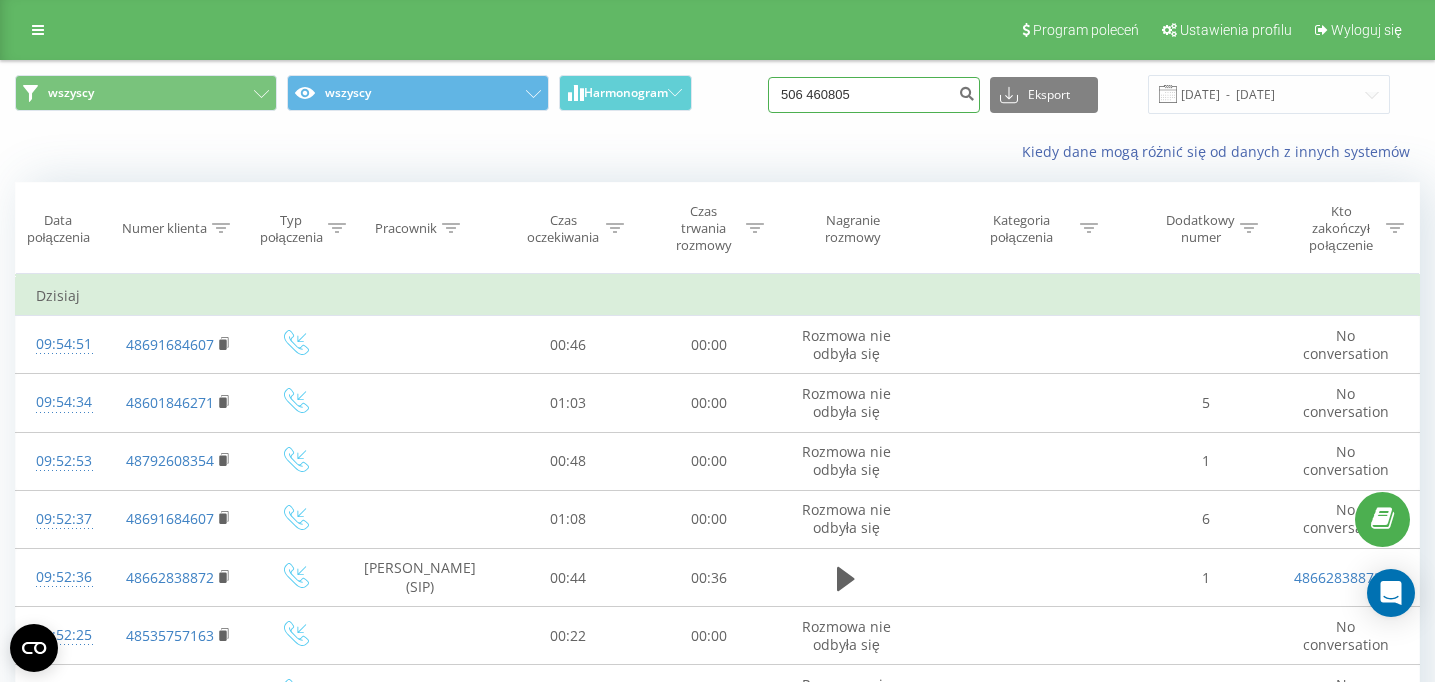 click on "506 460805" at bounding box center (874, 95) 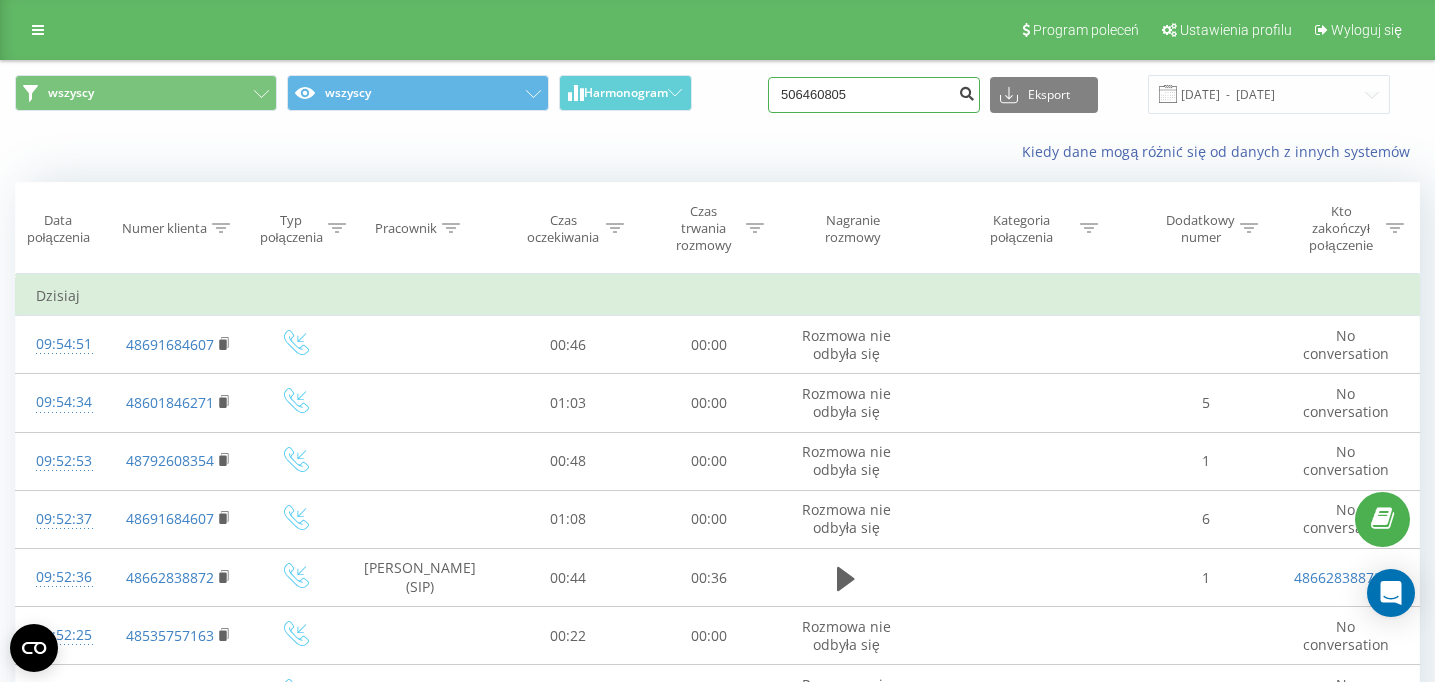 type on "506460805" 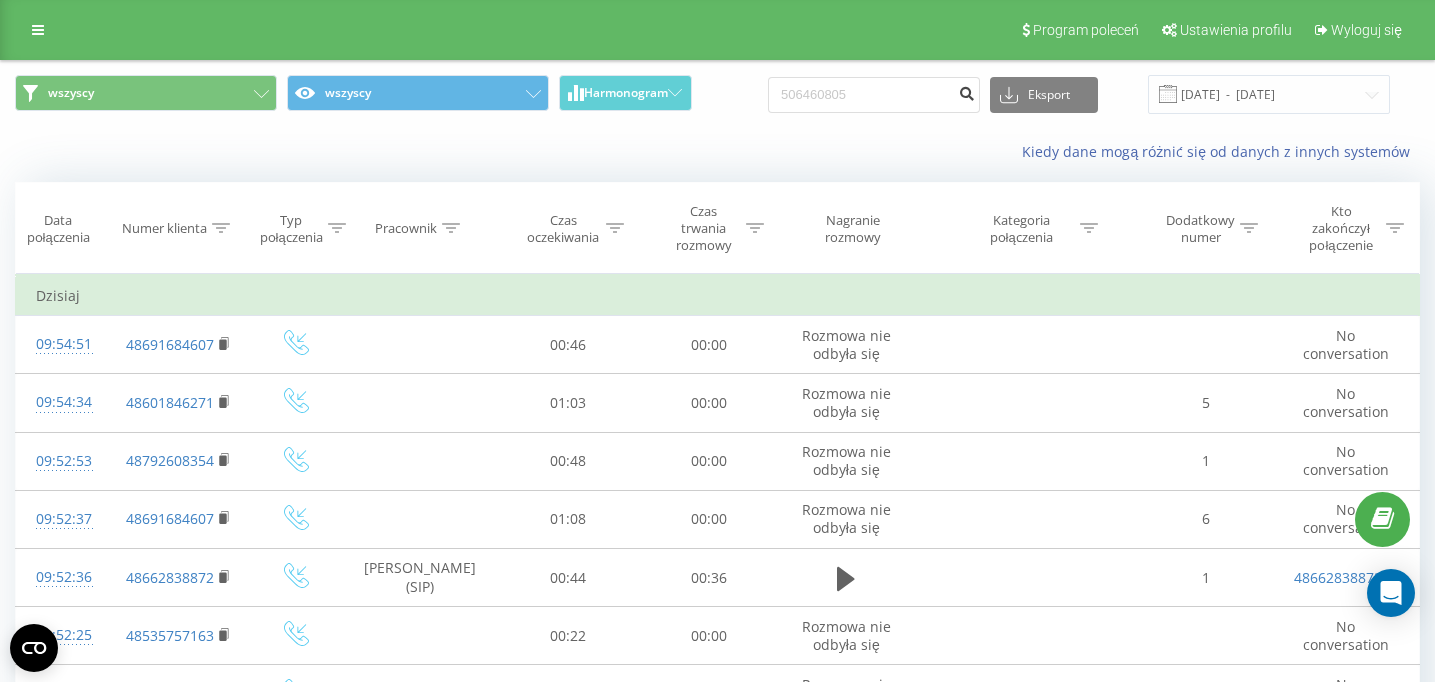 click at bounding box center [966, 91] 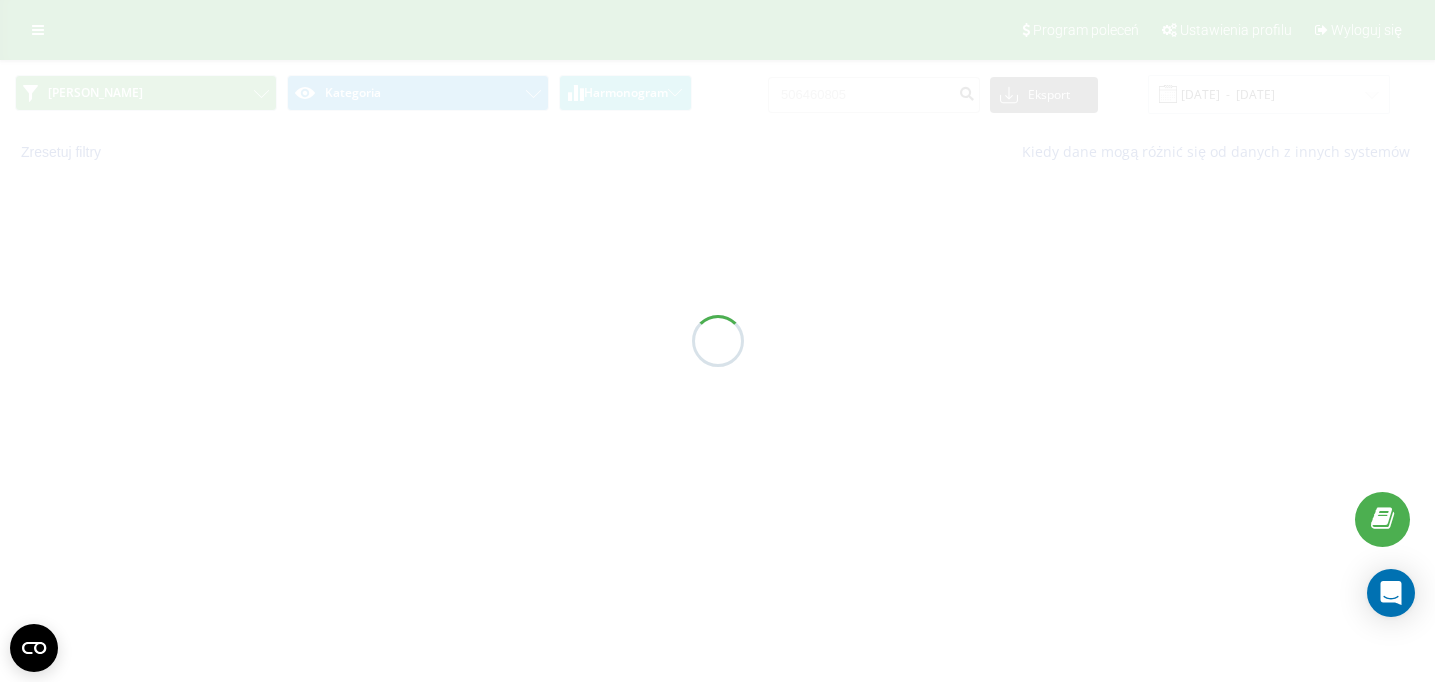 scroll, scrollTop: 0, scrollLeft: 0, axis: both 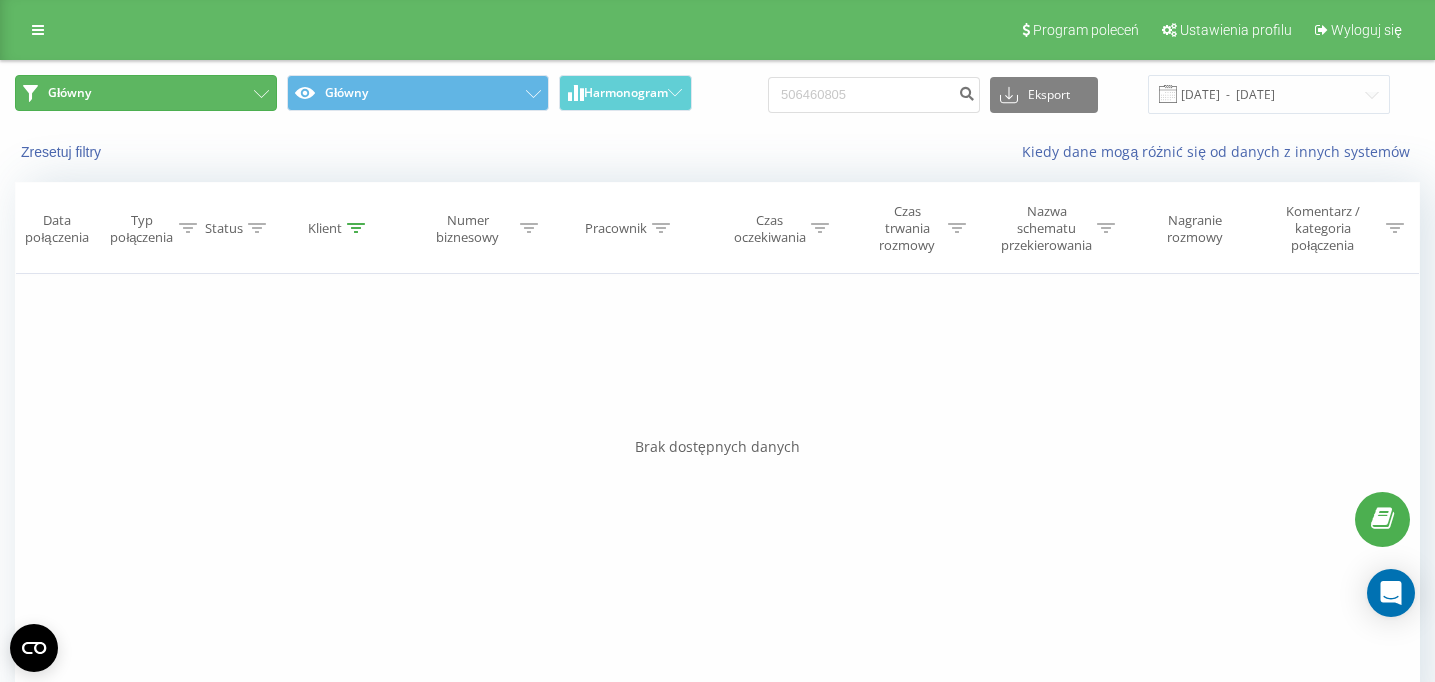 click on "Główny" at bounding box center (146, 93) 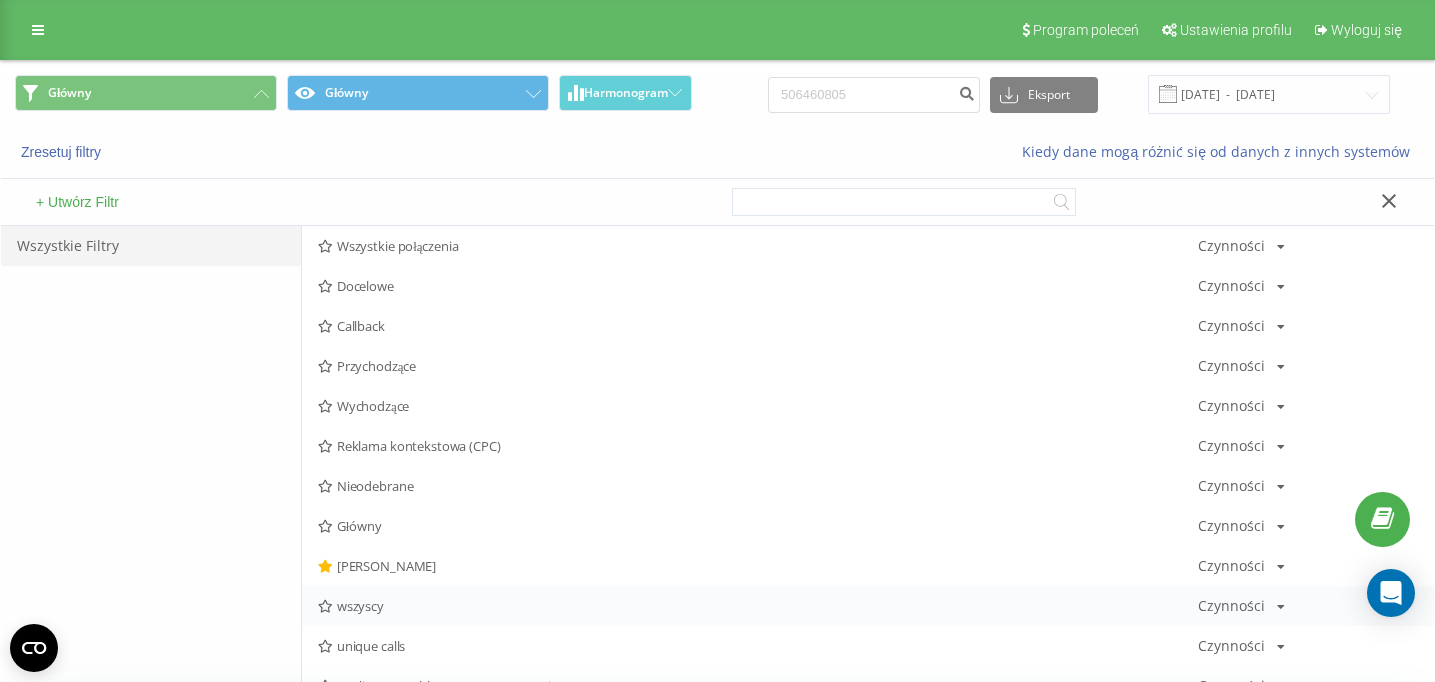 click on "wszyscy" at bounding box center [758, 606] 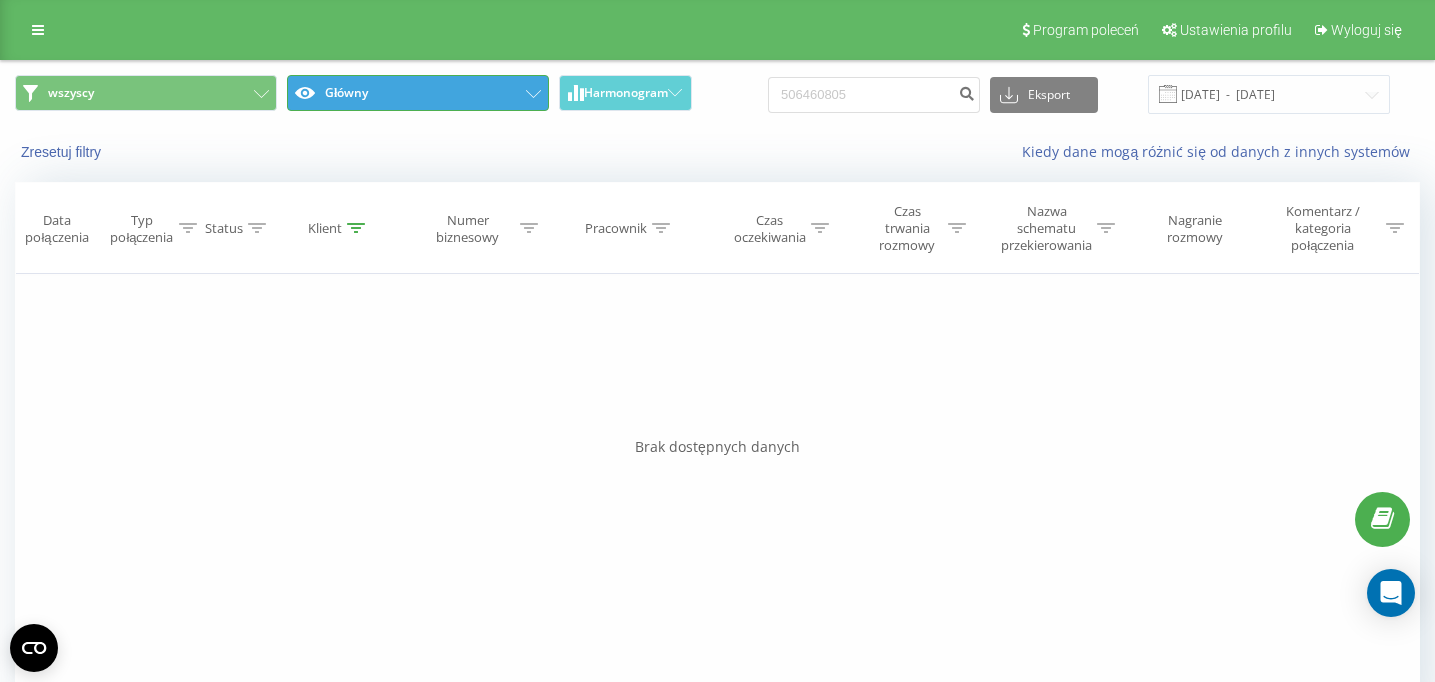 click on "Główny" at bounding box center [418, 93] 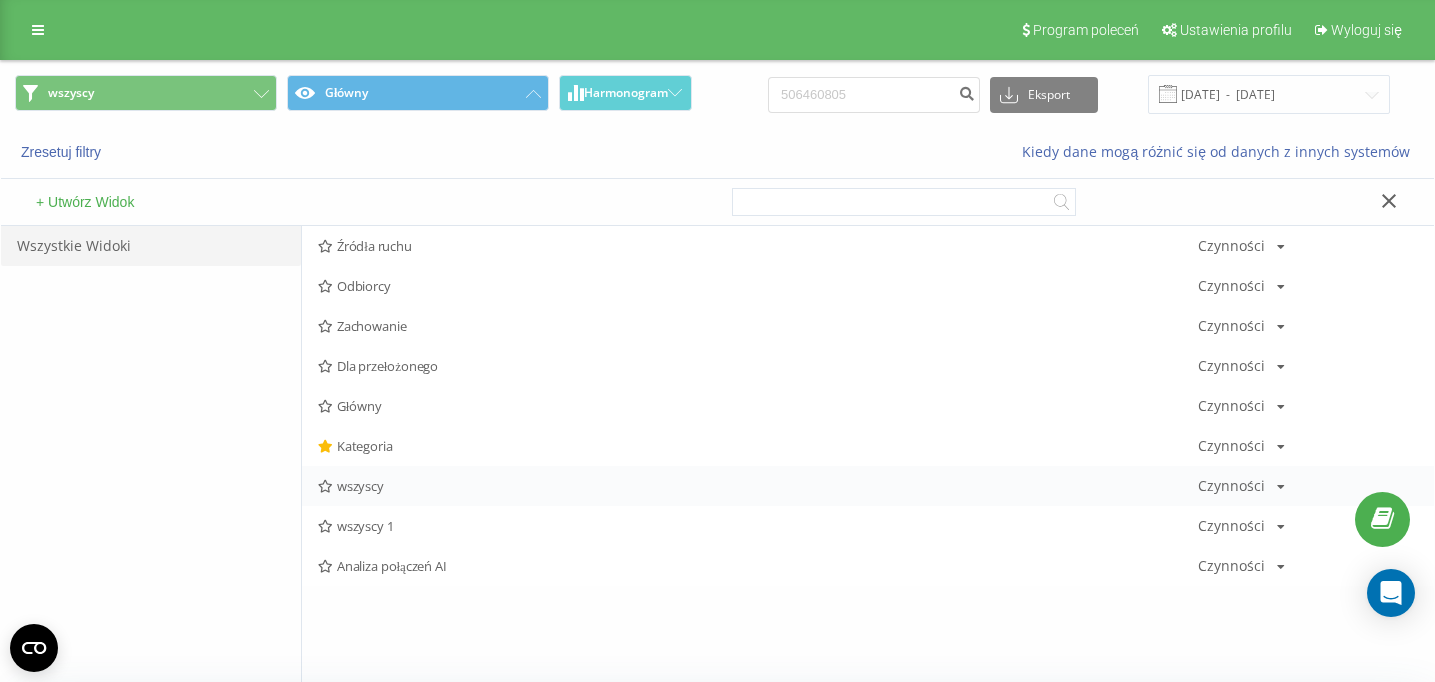 click on "wszyscy" at bounding box center [758, 486] 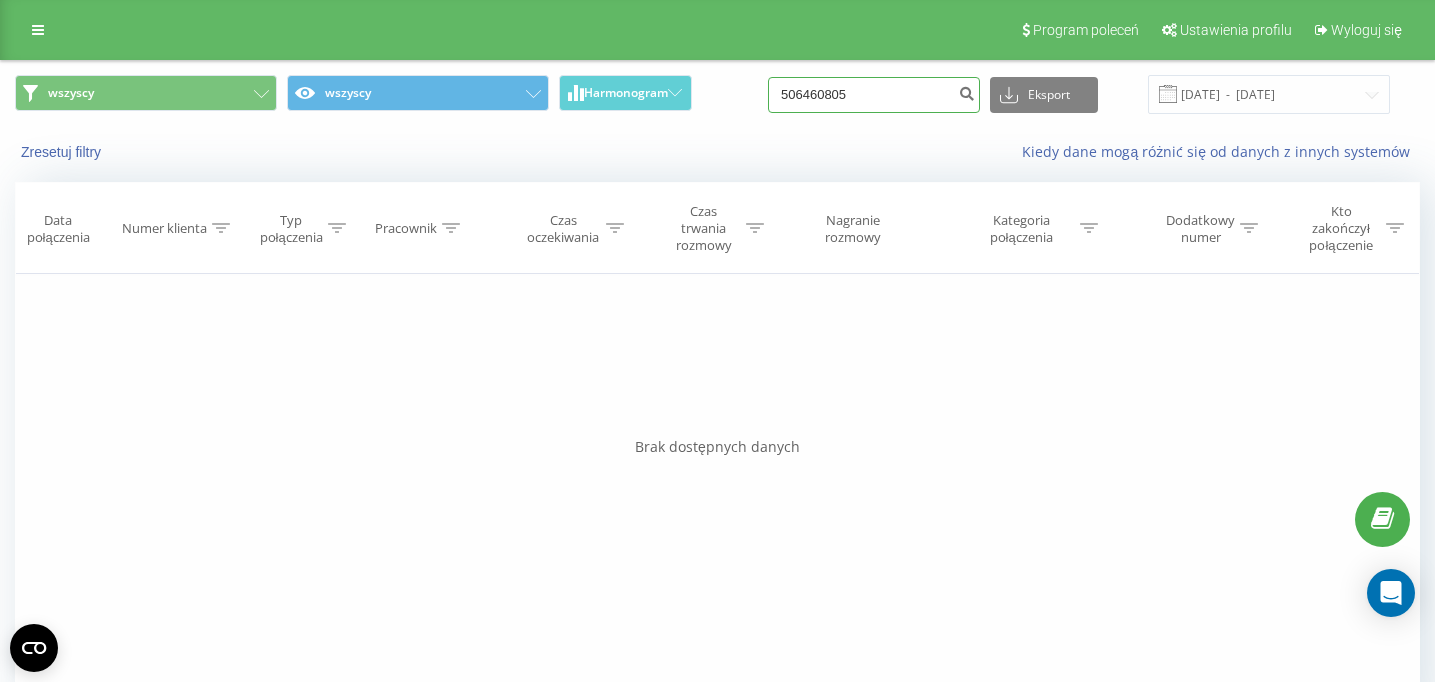 click on "506460805" at bounding box center (874, 95) 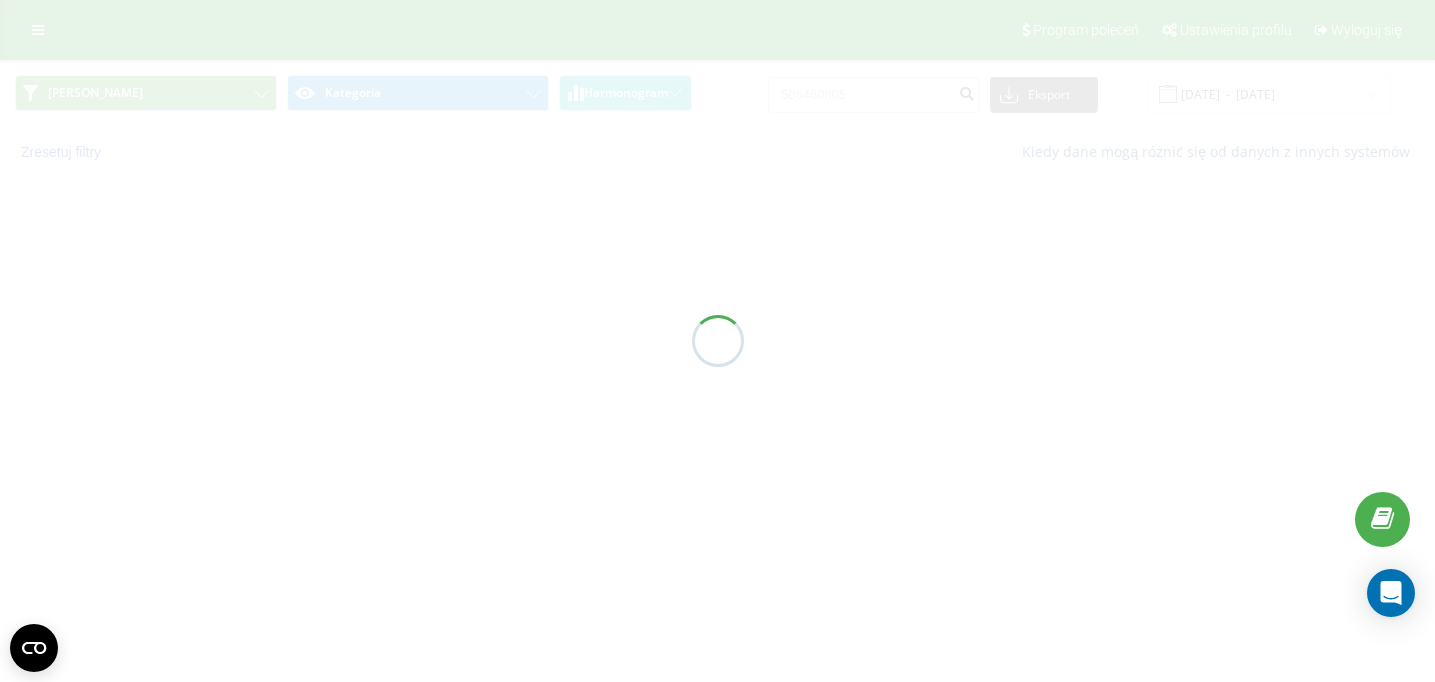 scroll, scrollTop: 0, scrollLeft: 0, axis: both 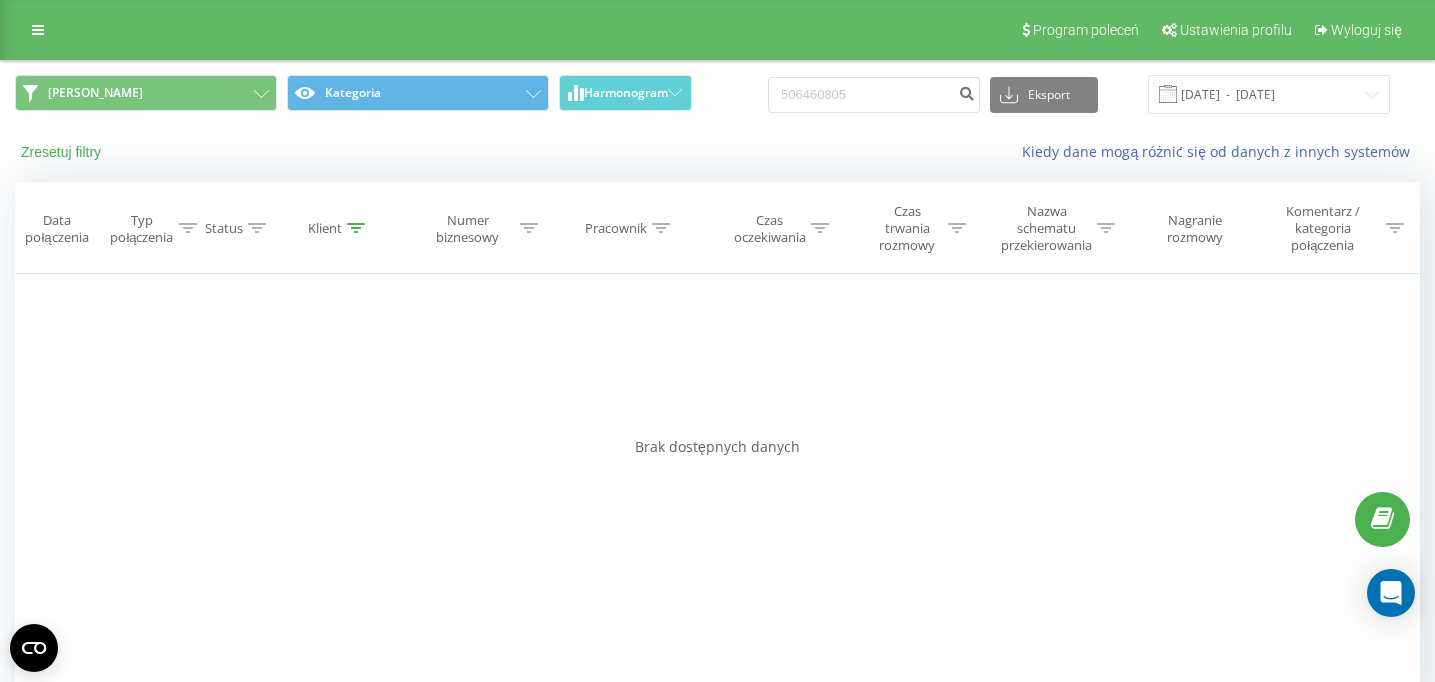 click on "Zresetuj filtry" at bounding box center (63, 152) 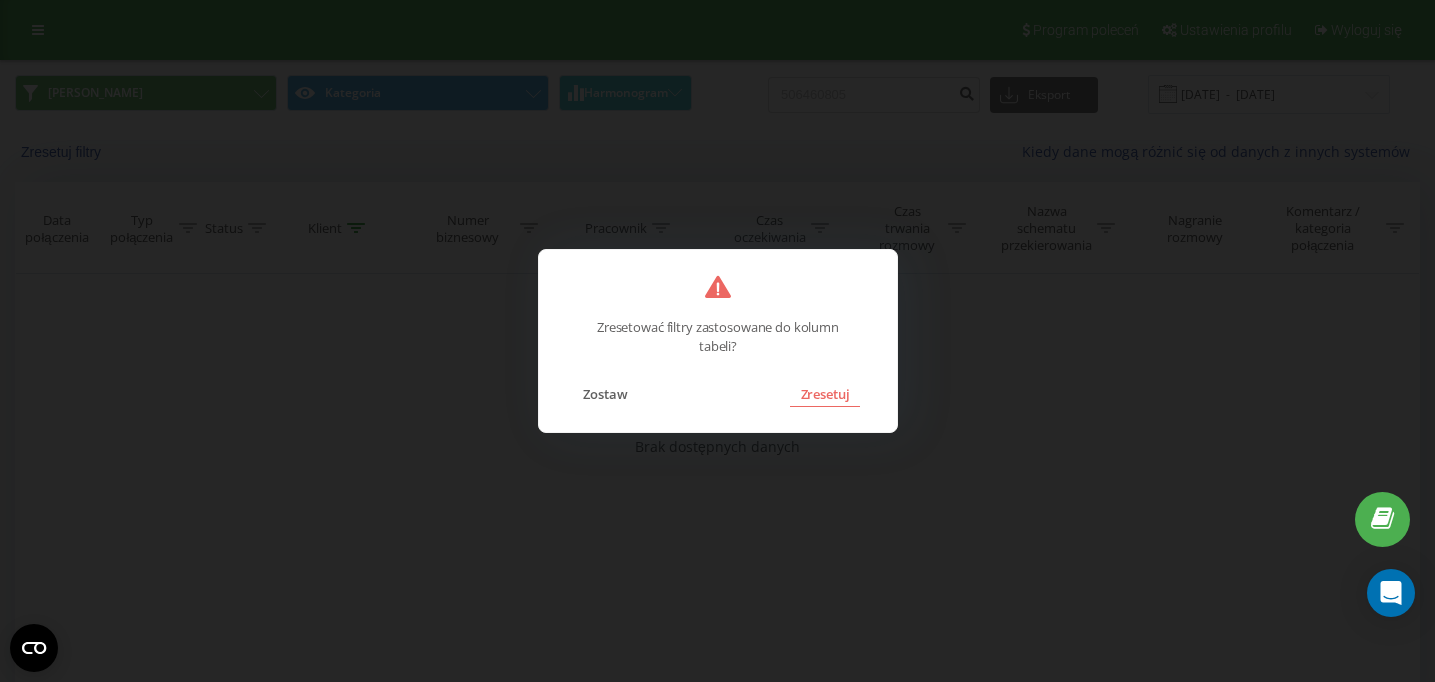 click on "Zresetuj" at bounding box center (824, 394) 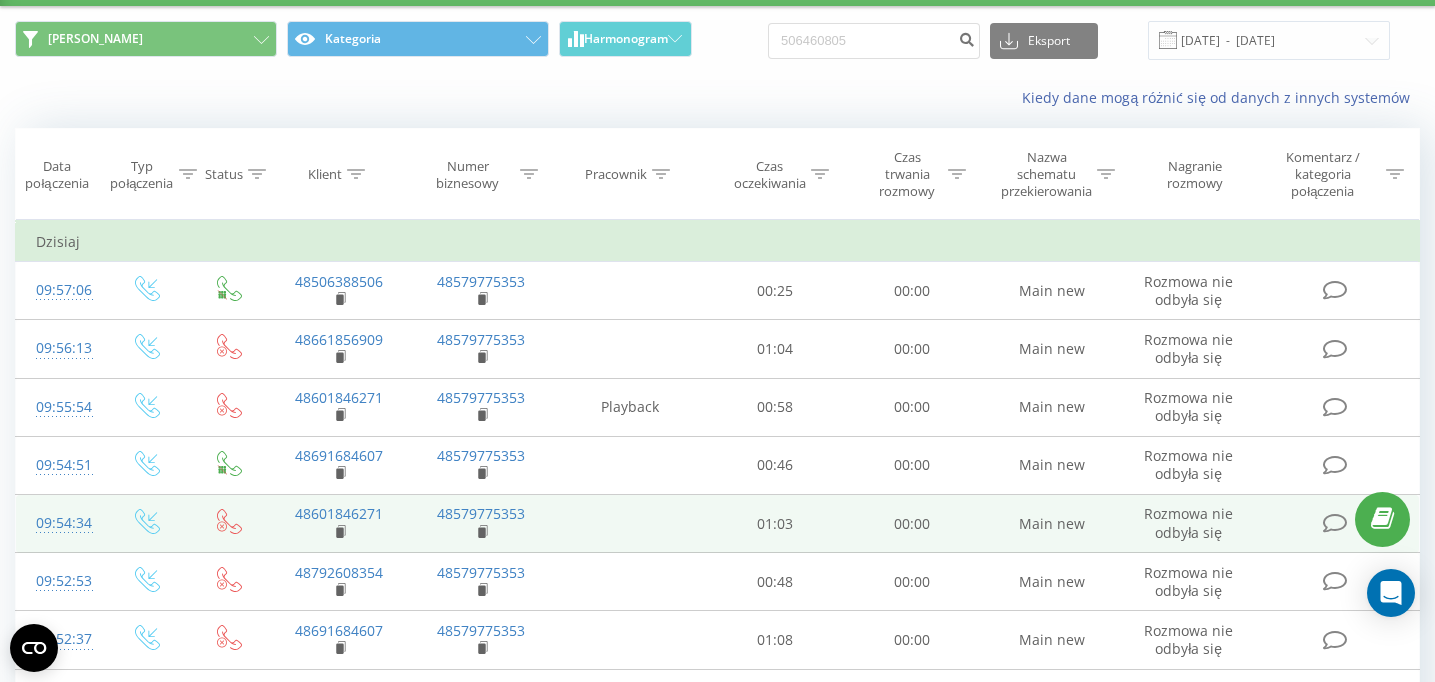 scroll, scrollTop: 0, scrollLeft: 0, axis: both 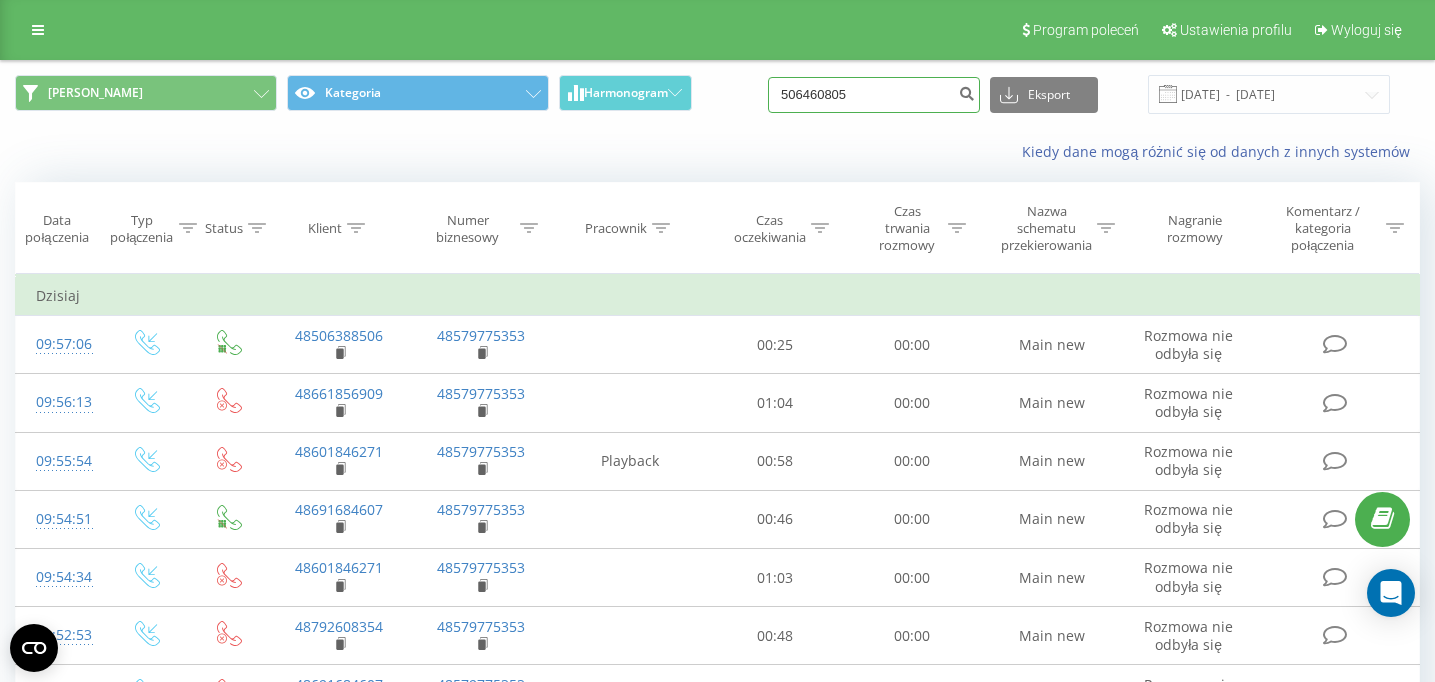 drag, startPoint x: 885, startPoint y: 99, endPoint x: 771, endPoint y: 89, distance: 114.43776 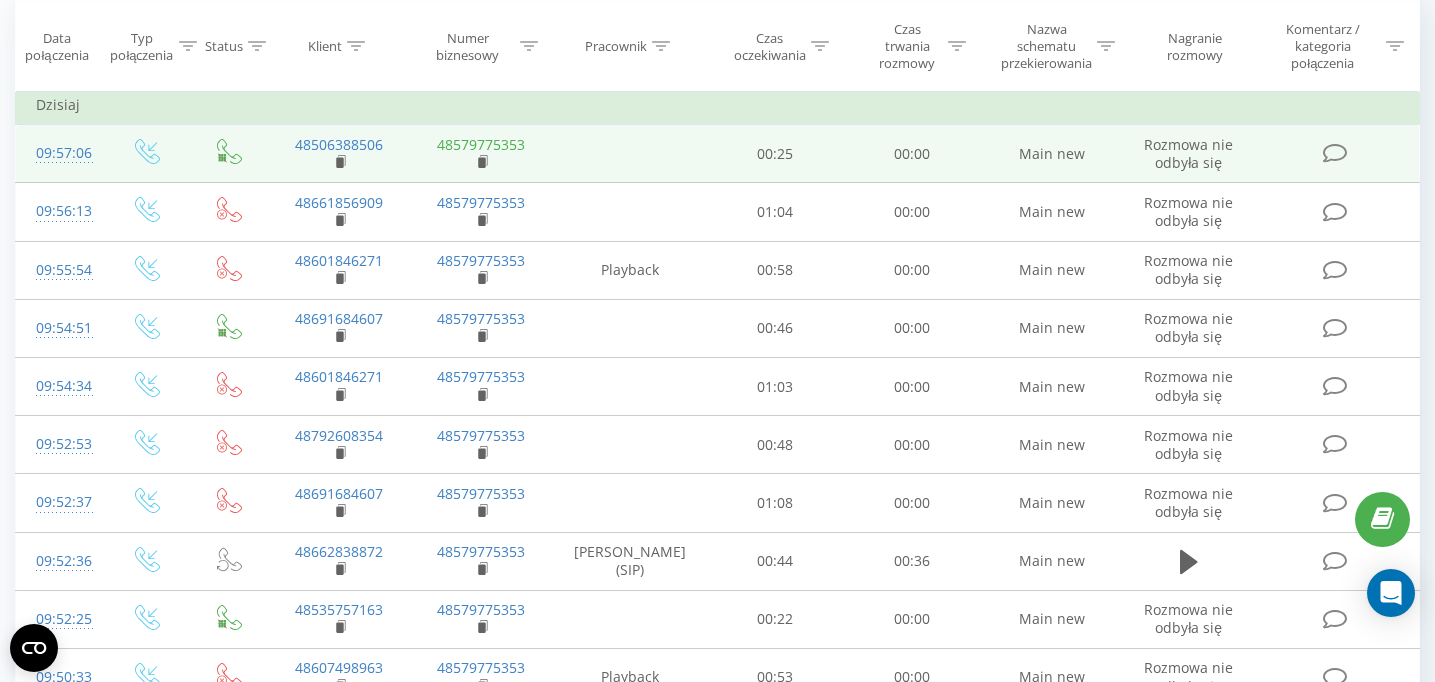 scroll, scrollTop: 0, scrollLeft: 0, axis: both 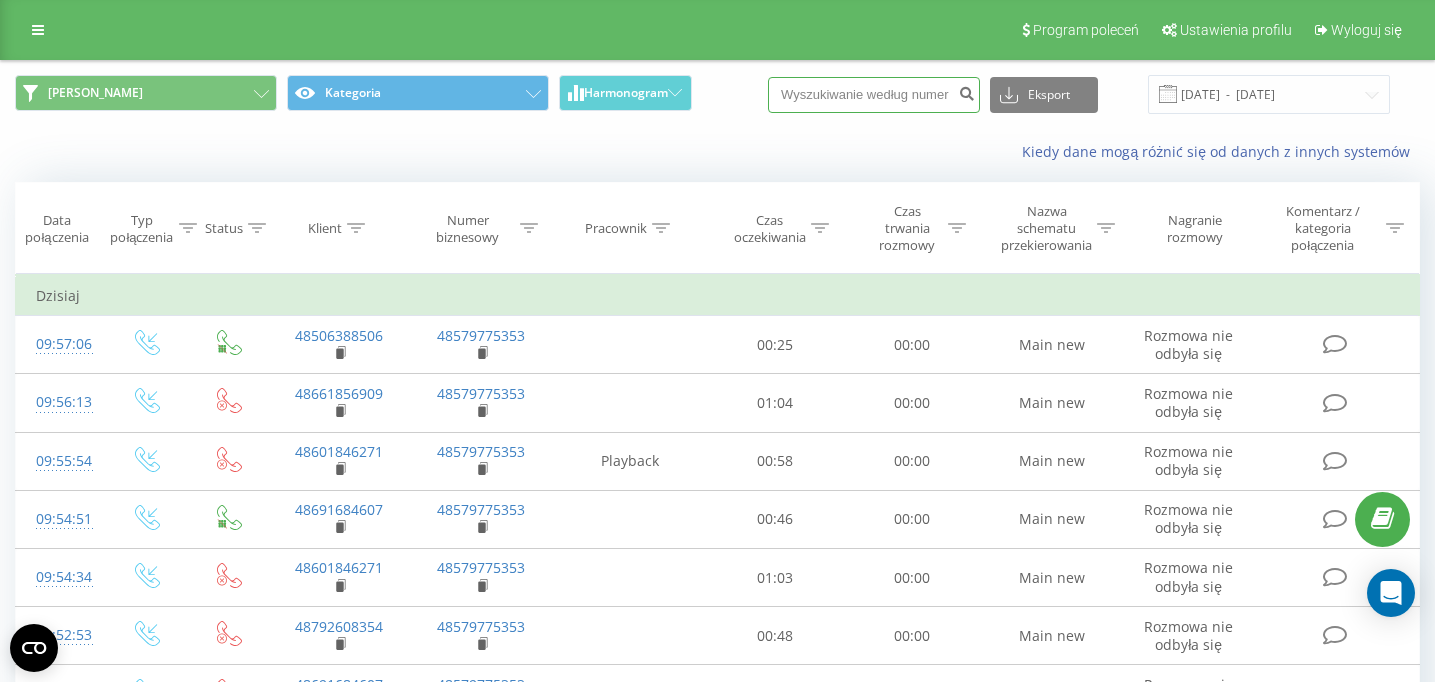 paste on "506 460 805" 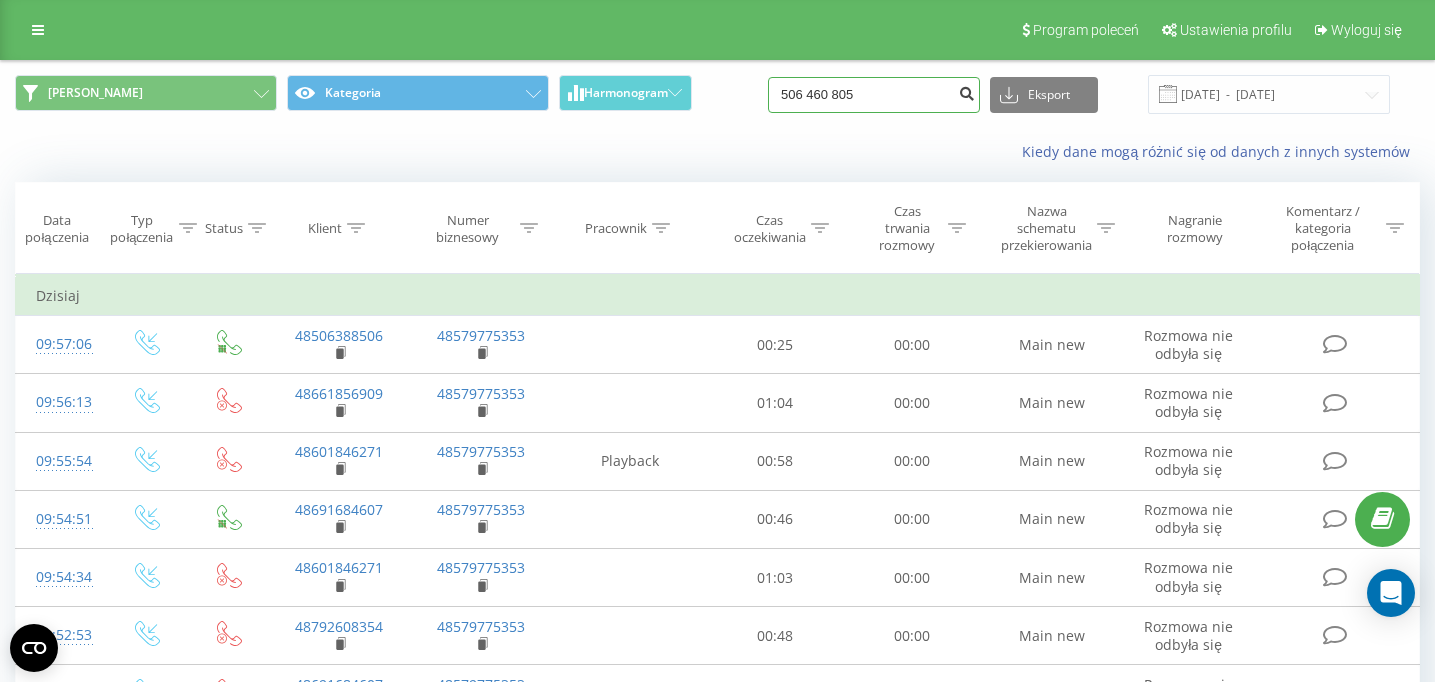 type on "506 460 805" 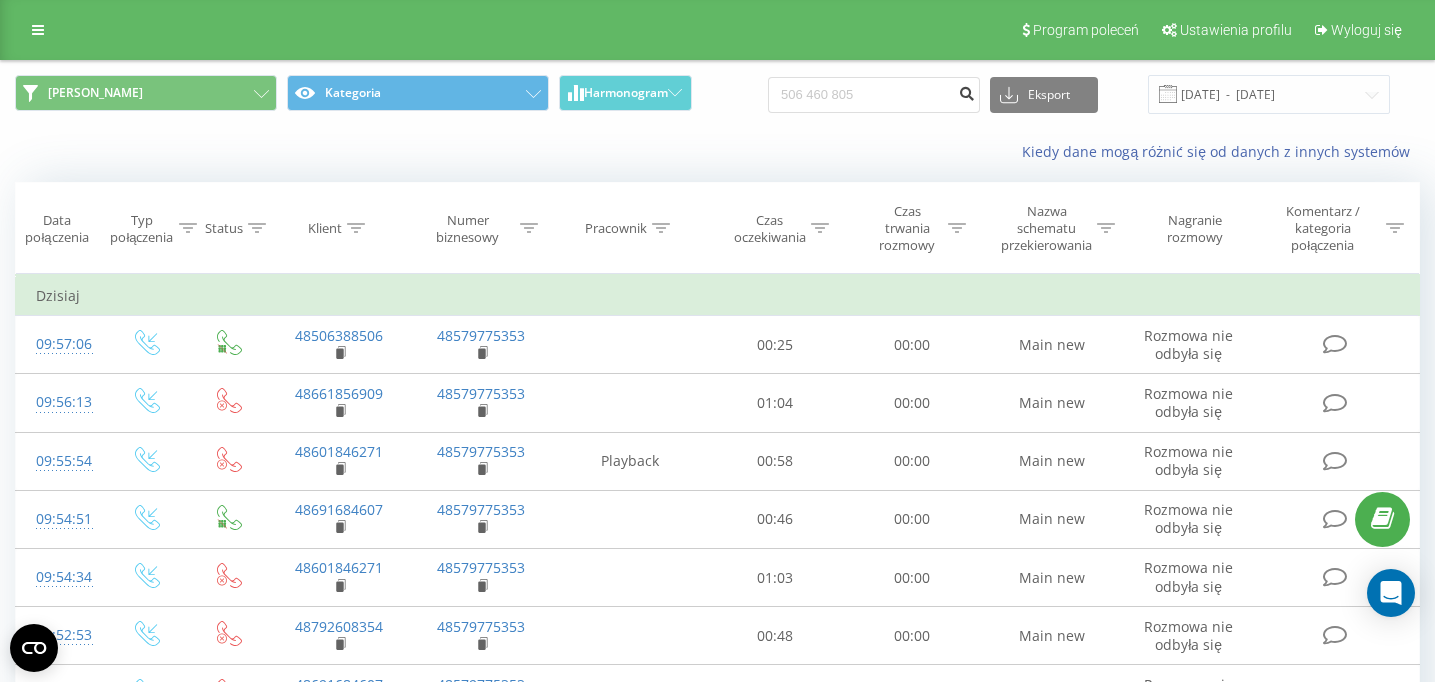 click at bounding box center (966, 91) 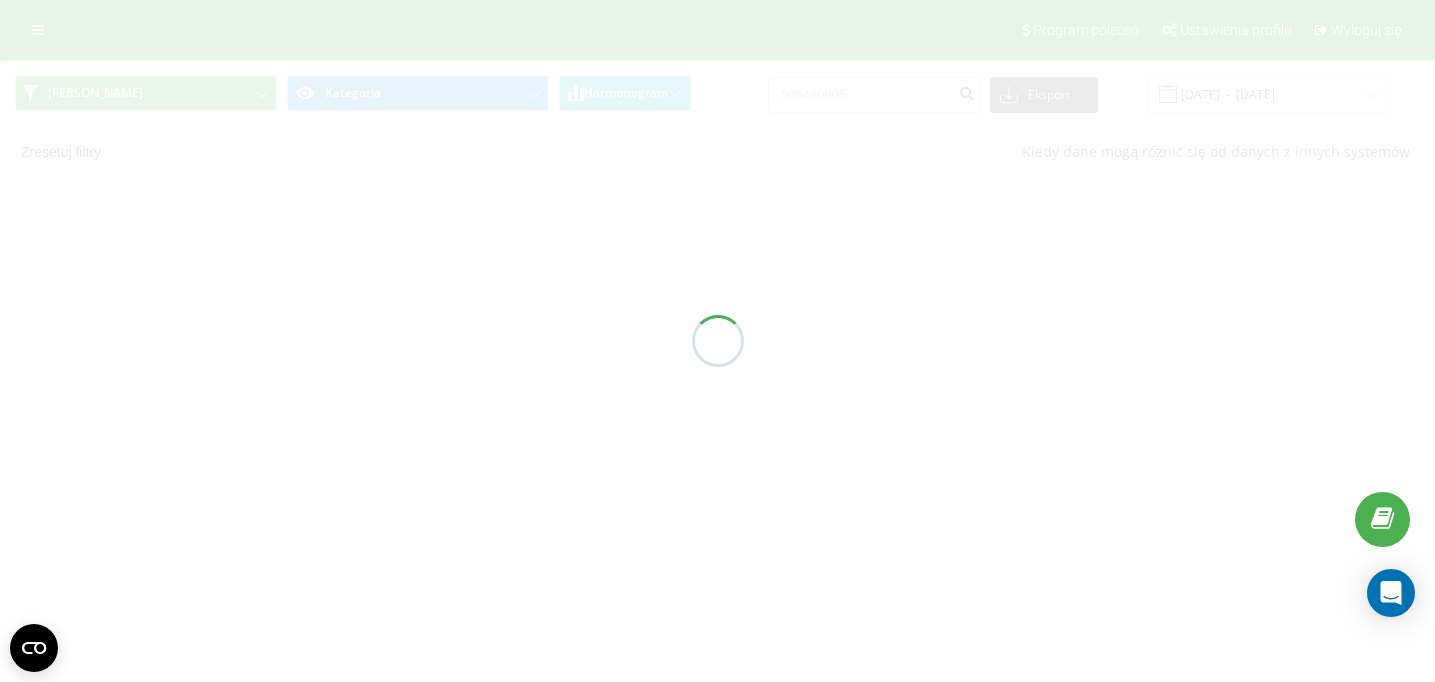 scroll, scrollTop: 0, scrollLeft: 0, axis: both 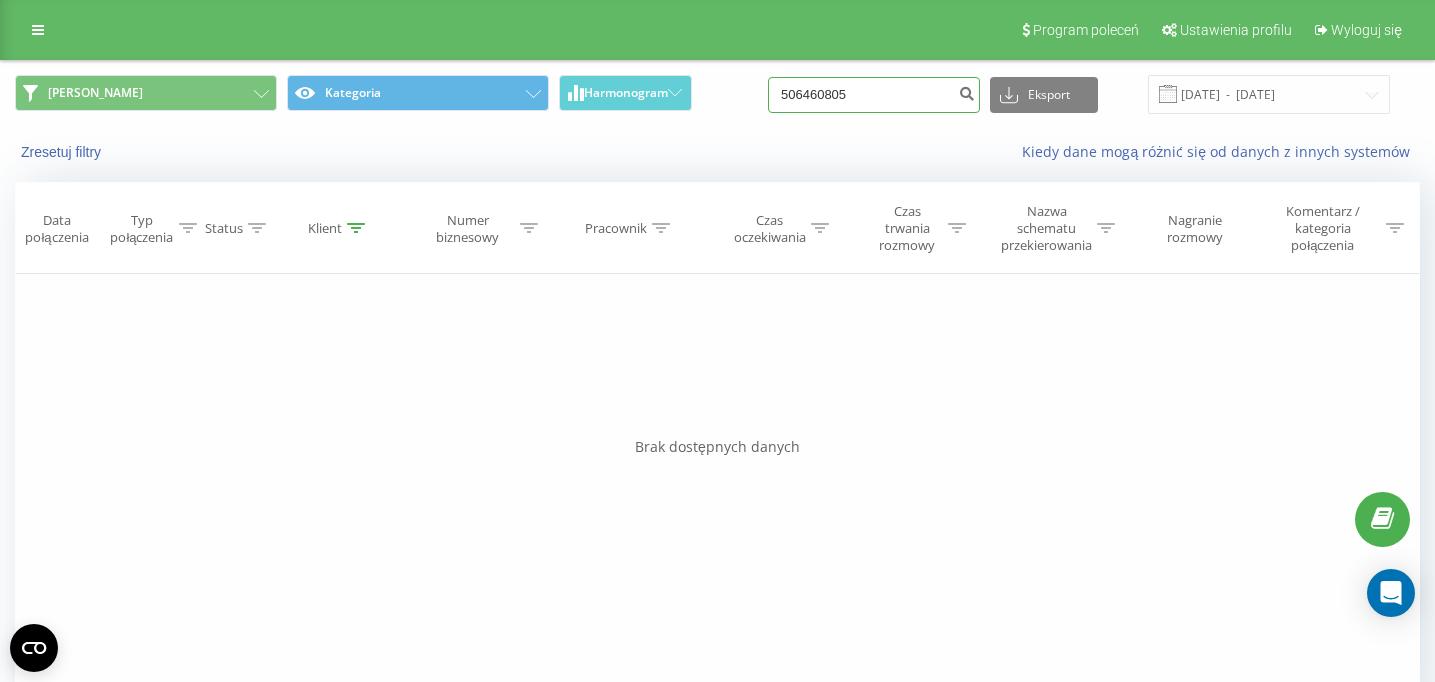 drag, startPoint x: 898, startPoint y: 95, endPoint x: 555, endPoint y: 86, distance: 343.11804 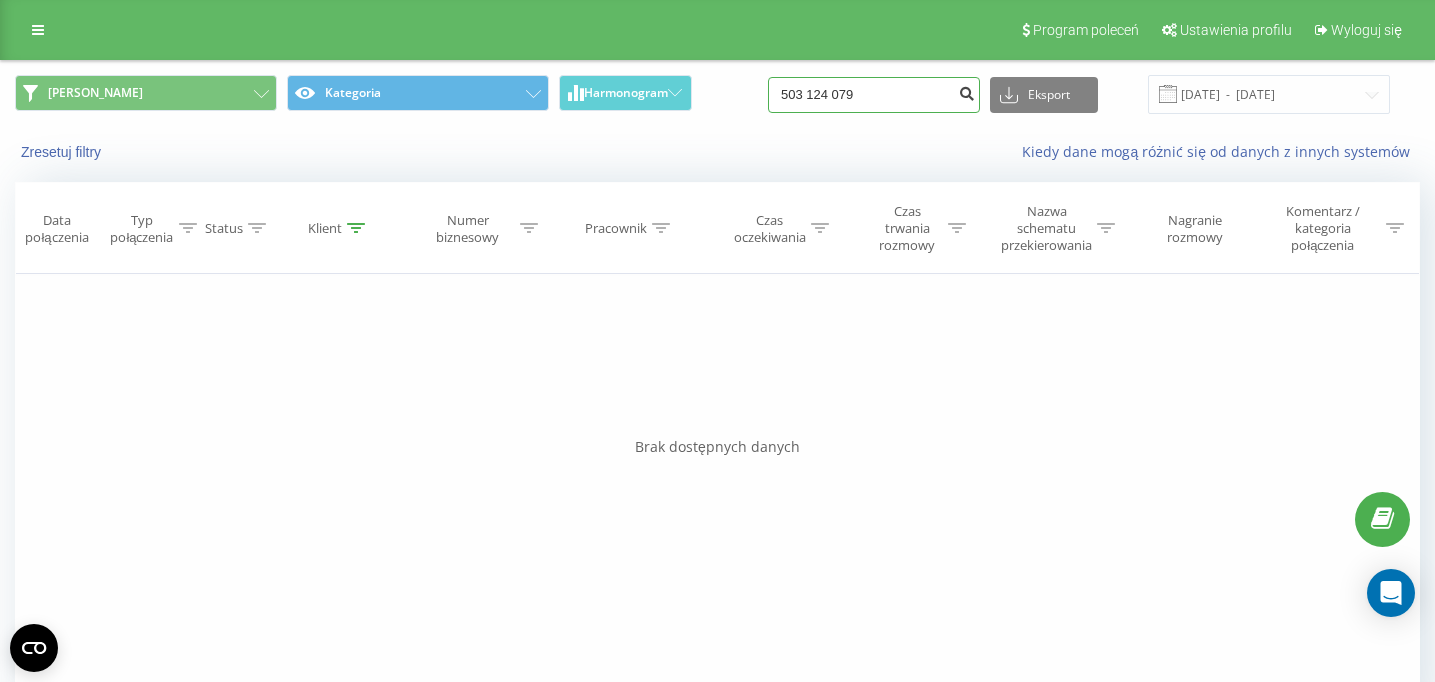 type on "503 124 079" 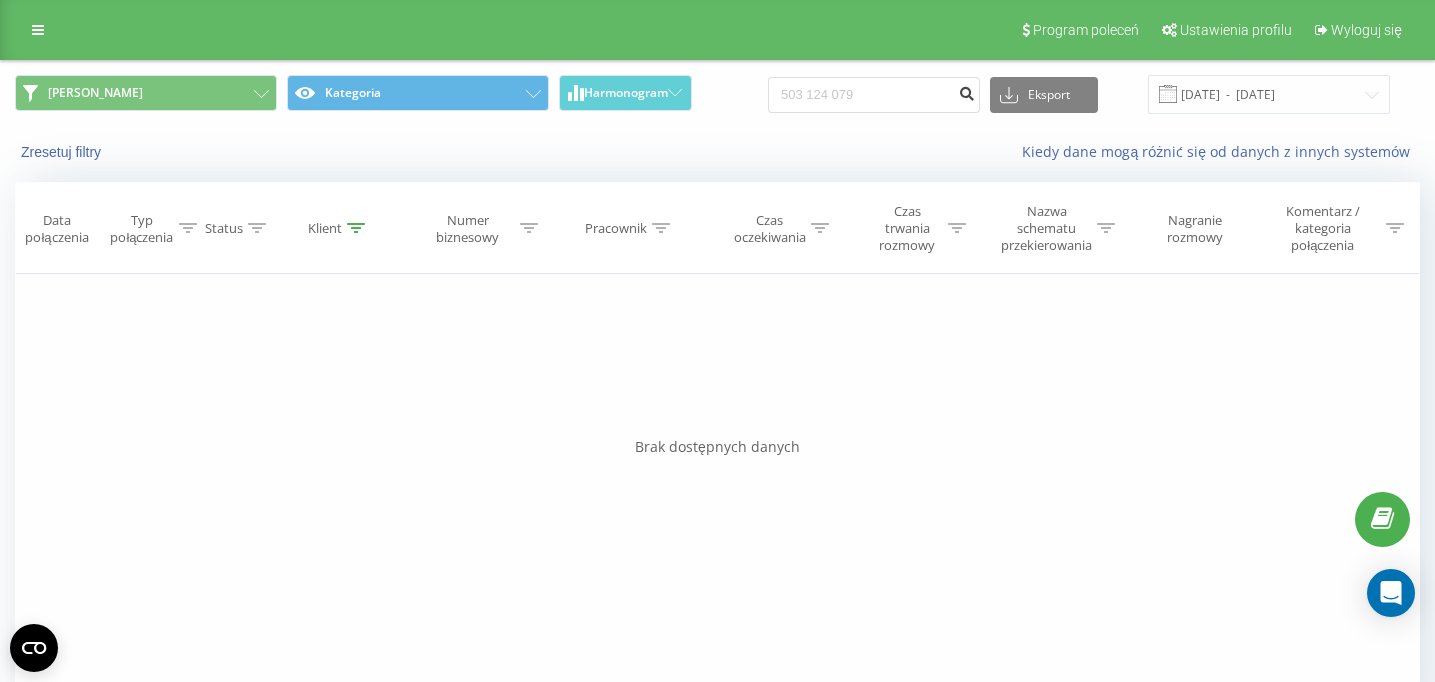 click at bounding box center (966, 91) 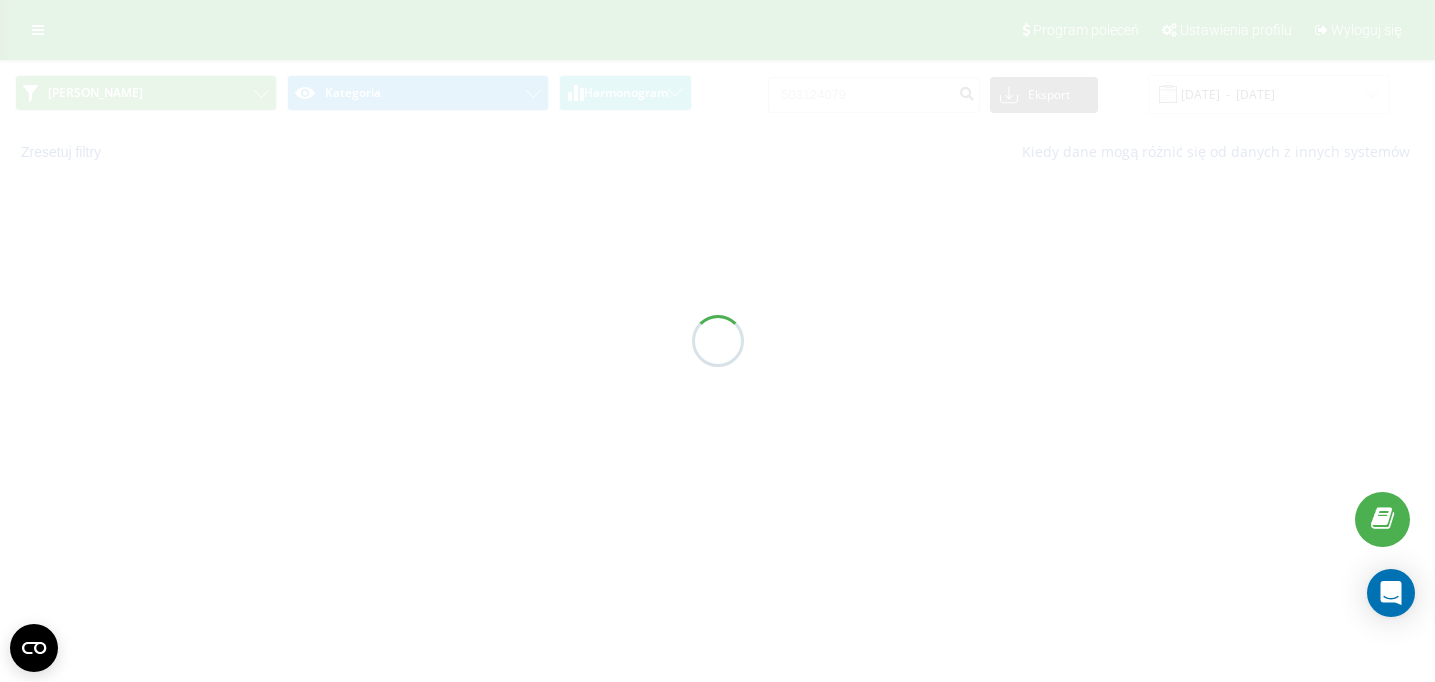 scroll, scrollTop: 0, scrollLeft: 0, axis: both 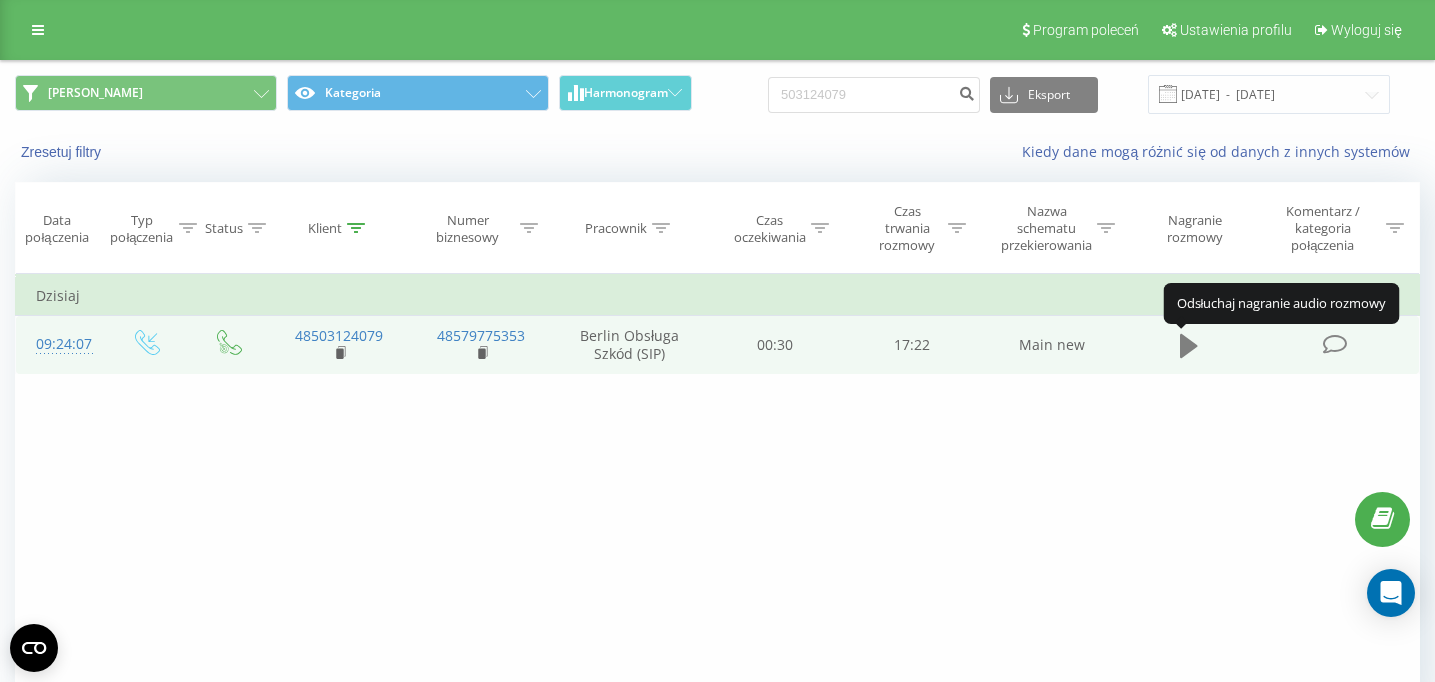 click 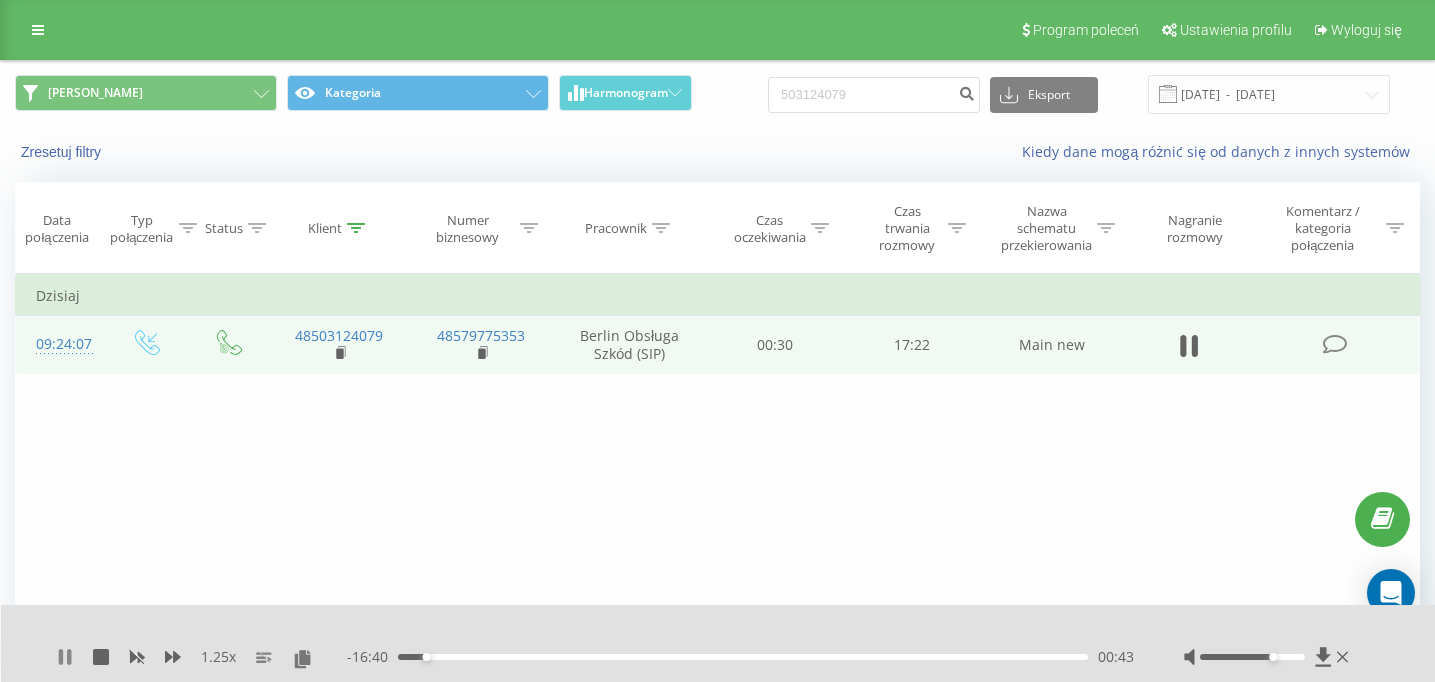 click 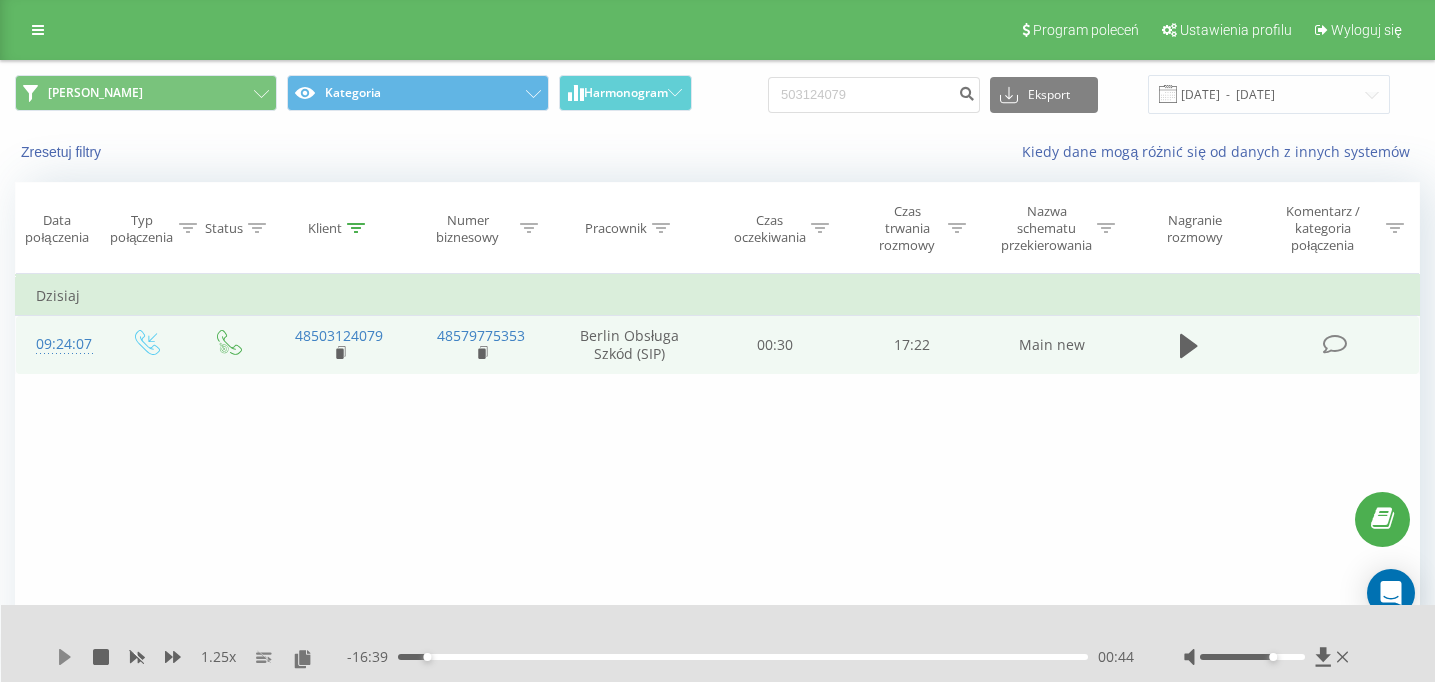 click 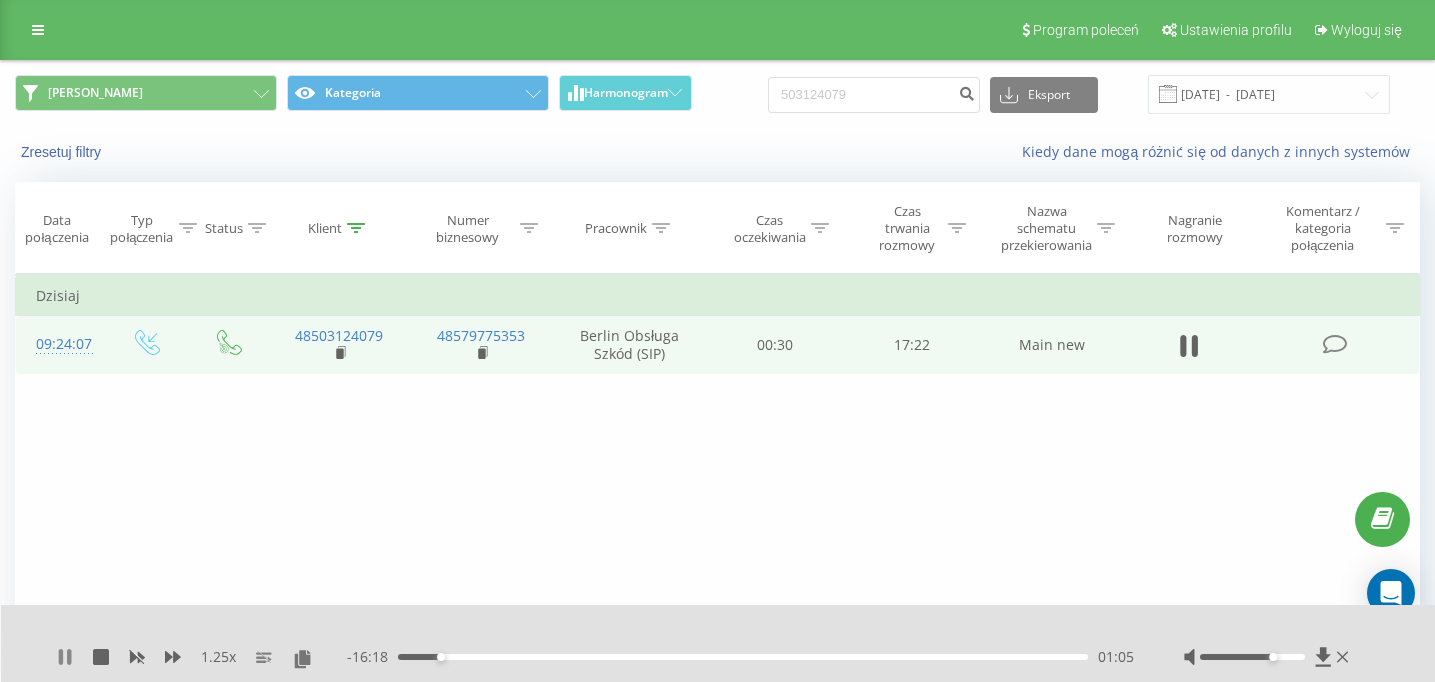 click 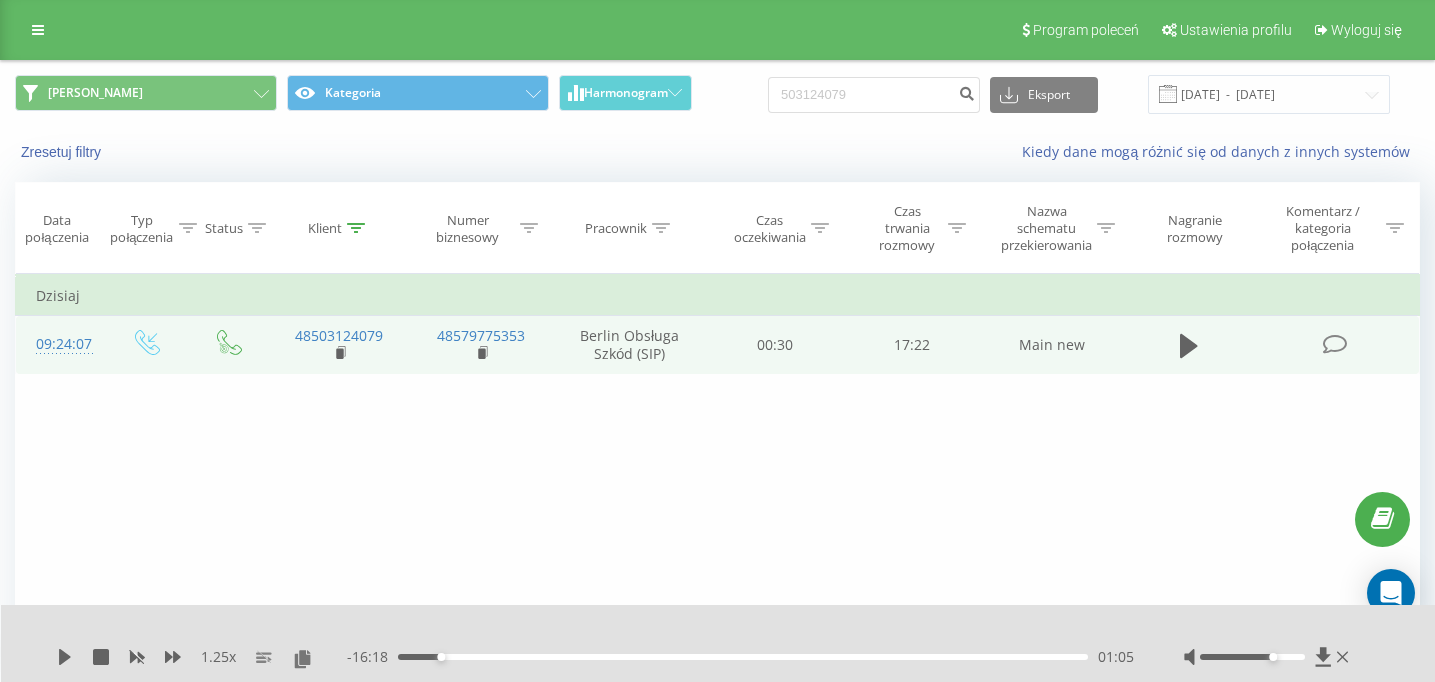 click 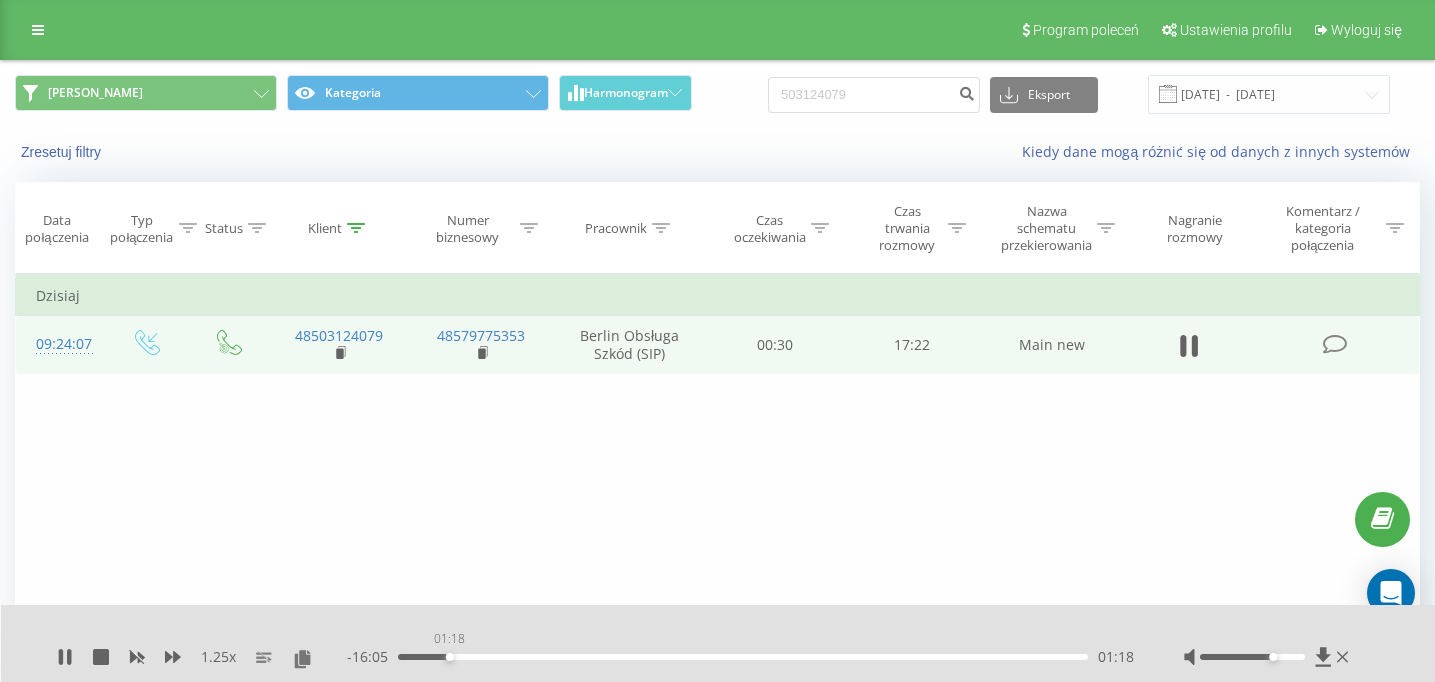 click on "01:18" at bounding box center (743, 657) 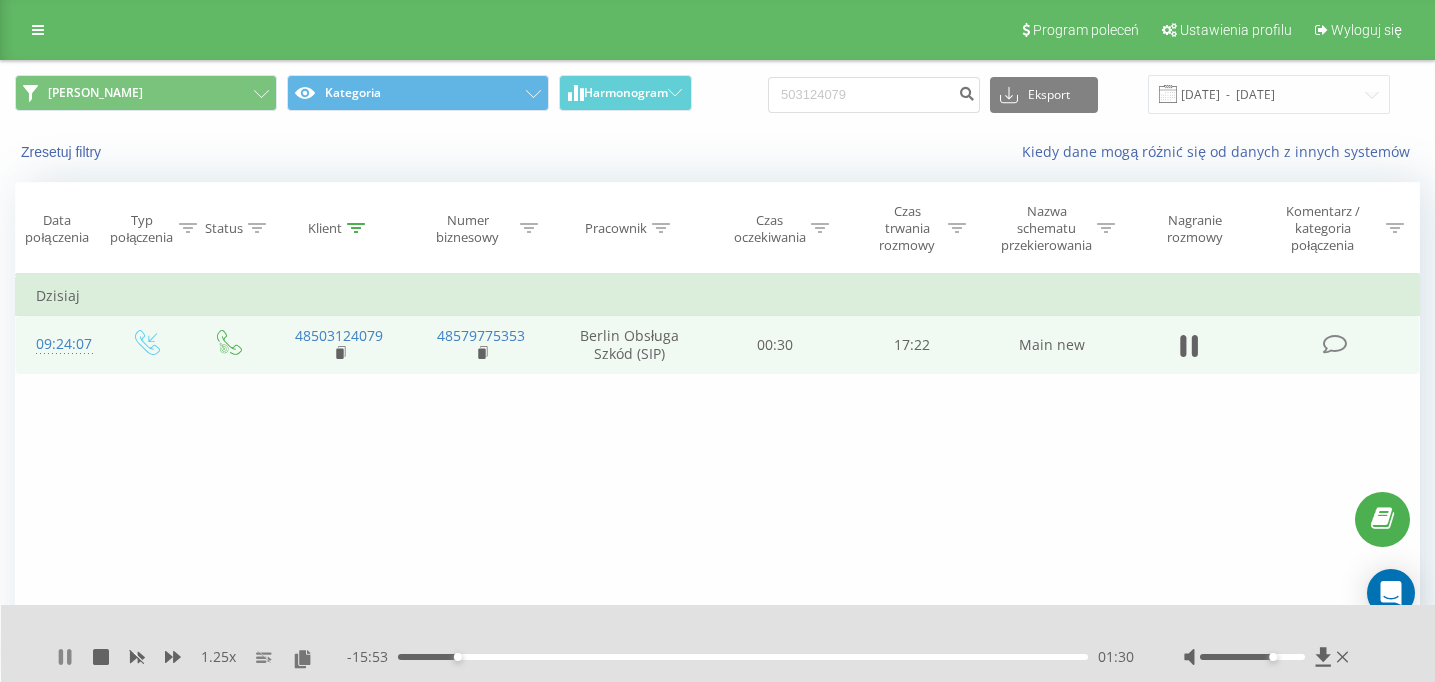 click 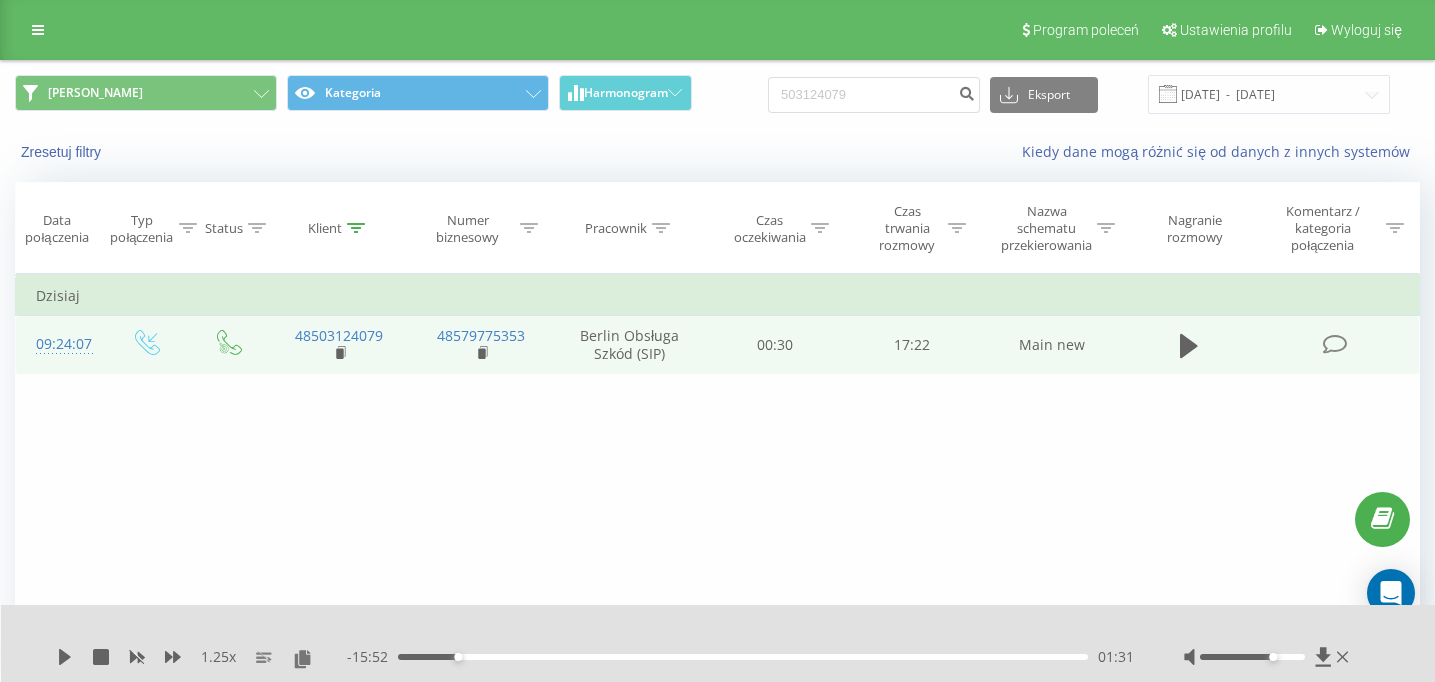 click 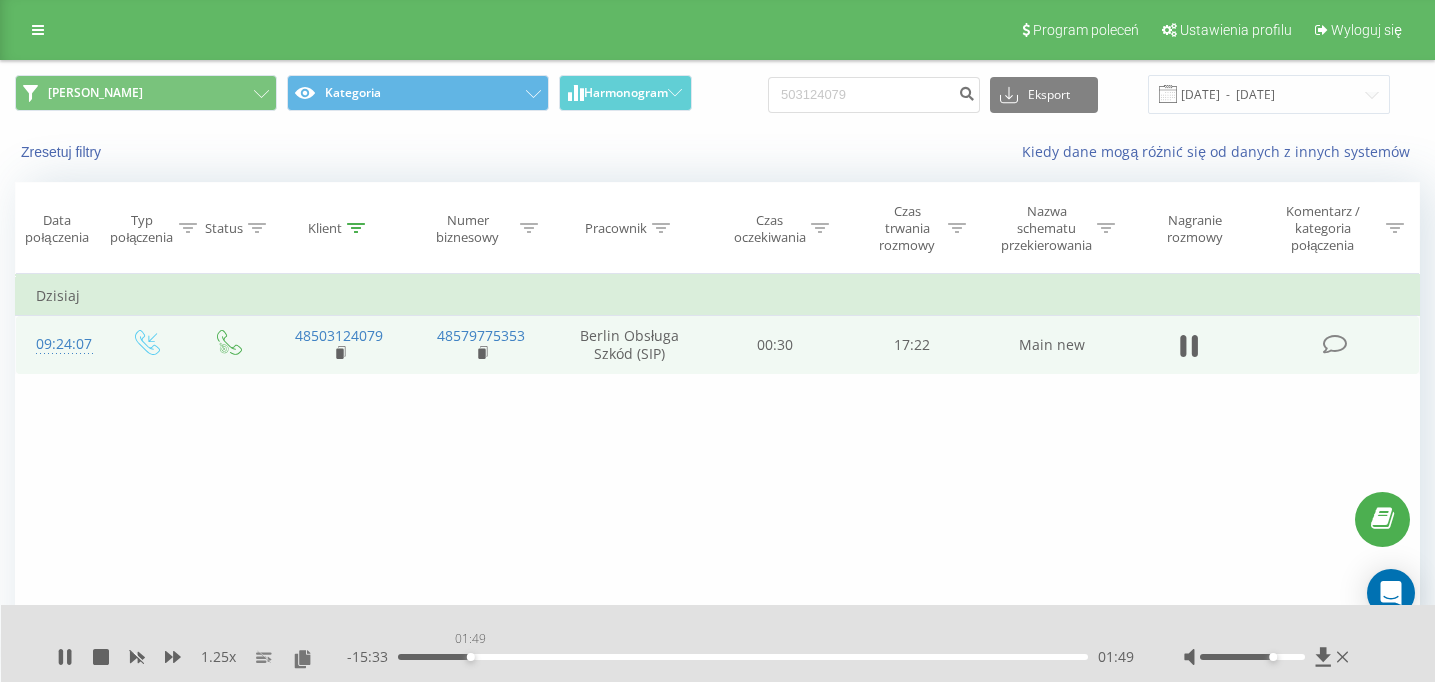 click on "01:49" at bounding box center (743, 657) 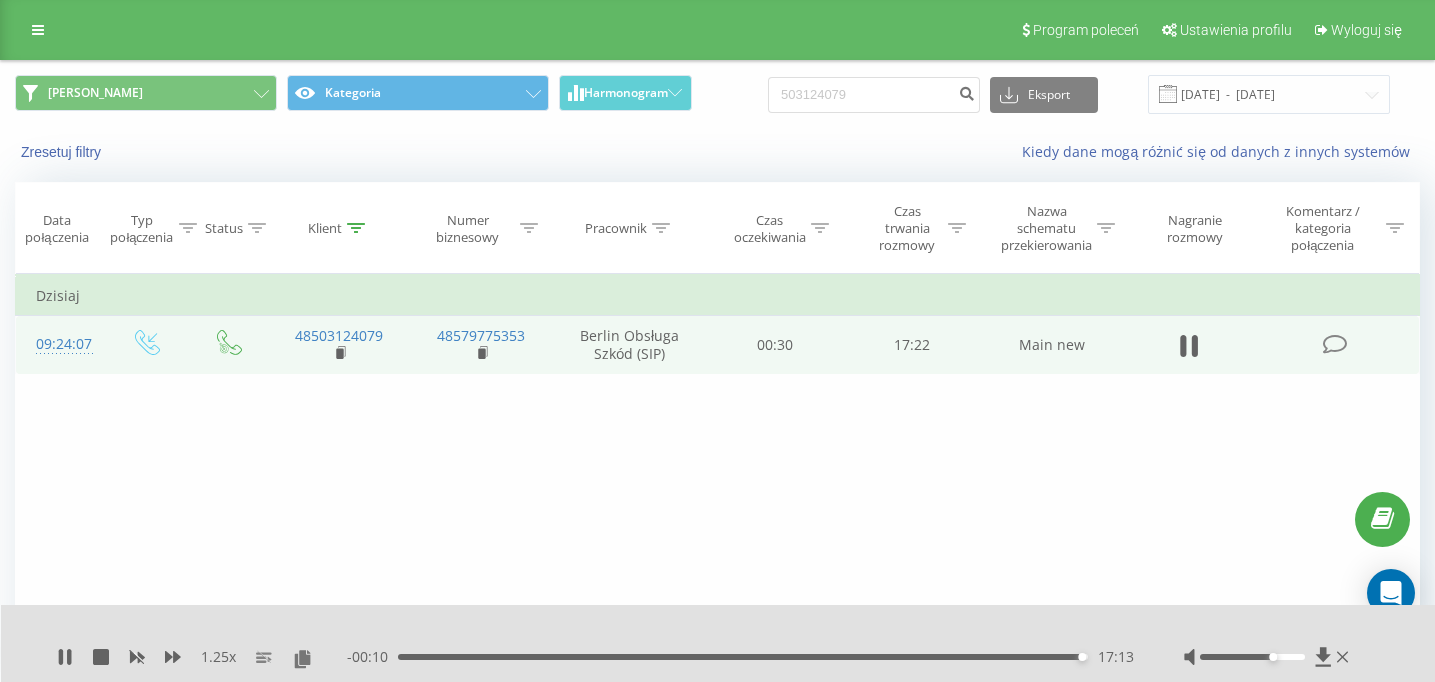 click on "- 00:10 17:13   17:13" at bounding box center (740, 657) 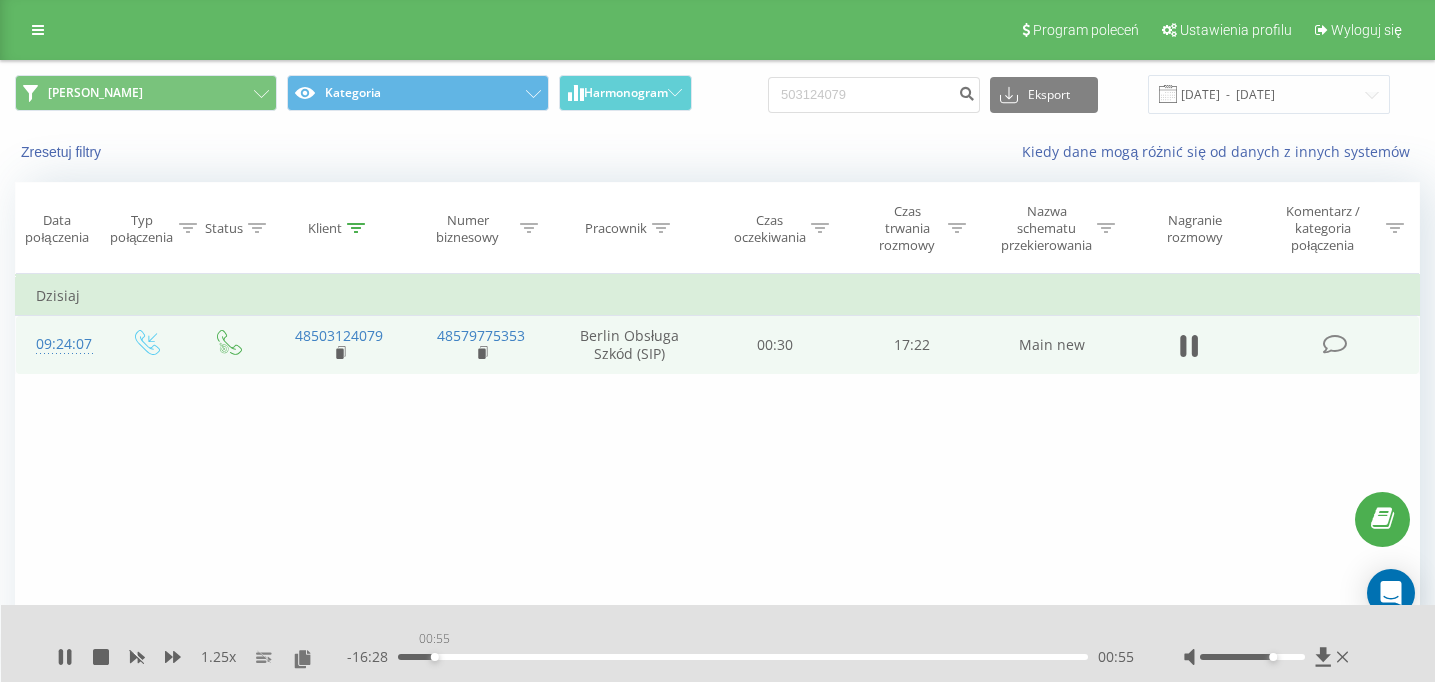 click on "00:55" at bounding box center [743, 657] 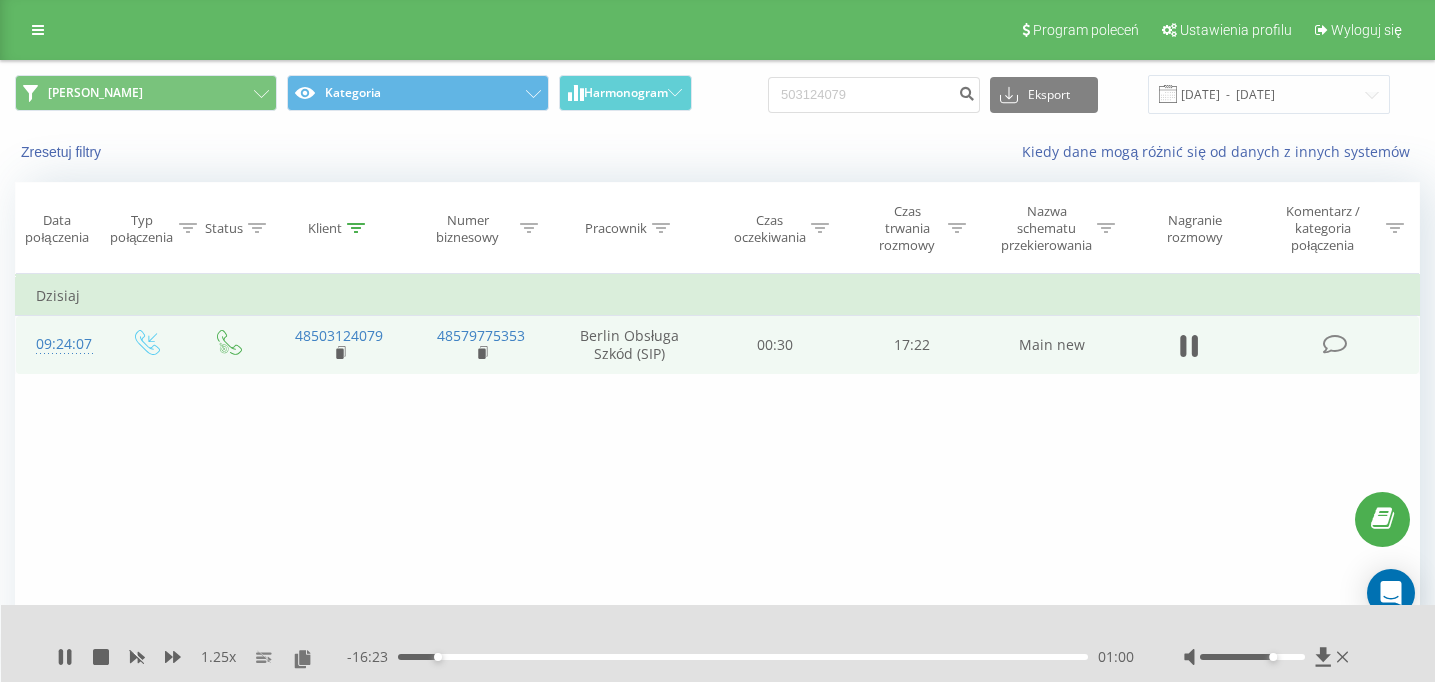 click on "01:00" at bounding box center [743, 657] 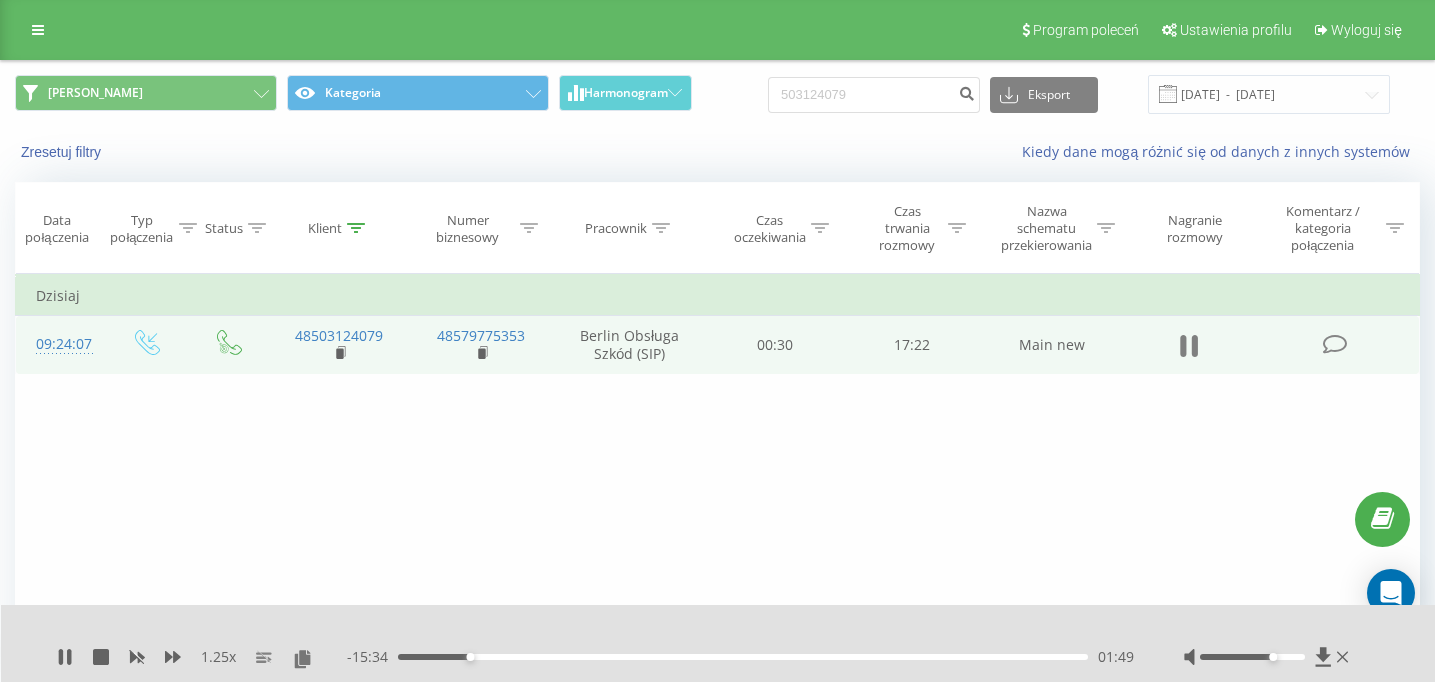 click at bounding box center (1189, 346) 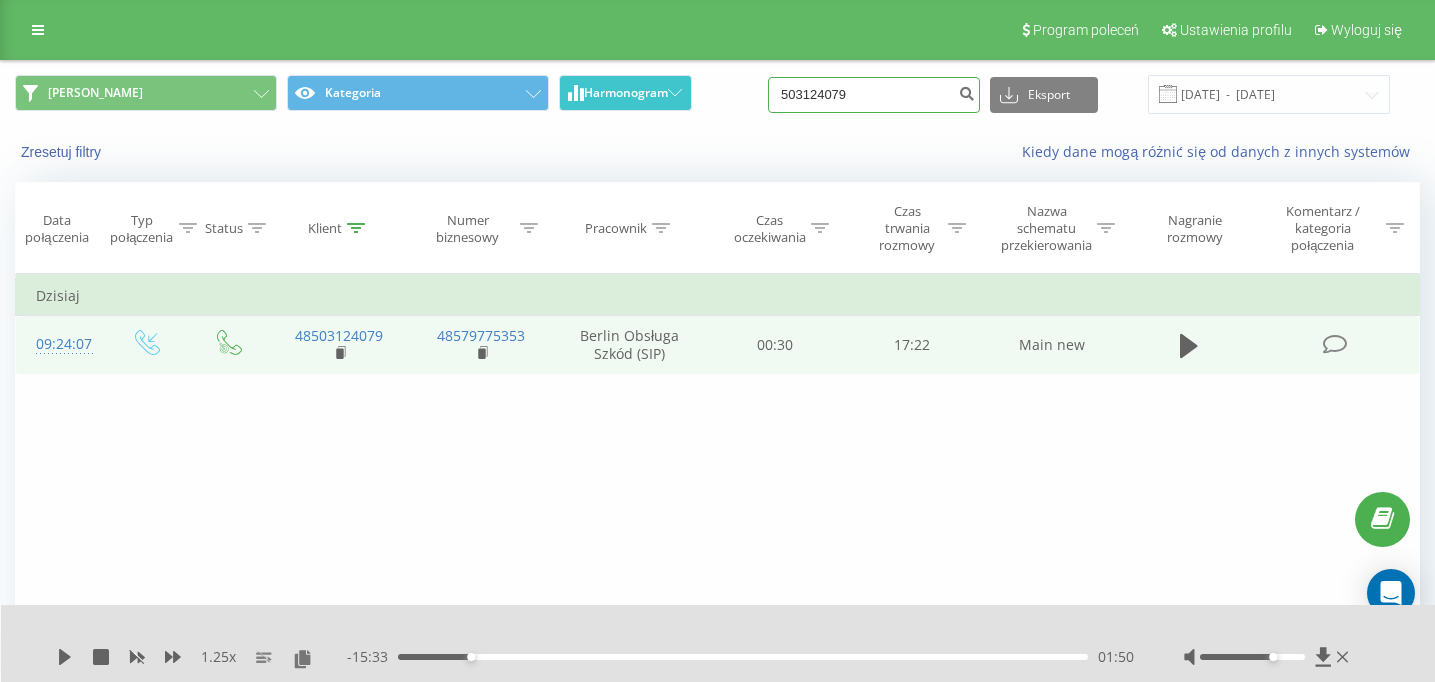 drag, startPoint x: 878, startPoint y: 102, endPoint x: 624, endPoint y: 92, distance: 254.19678 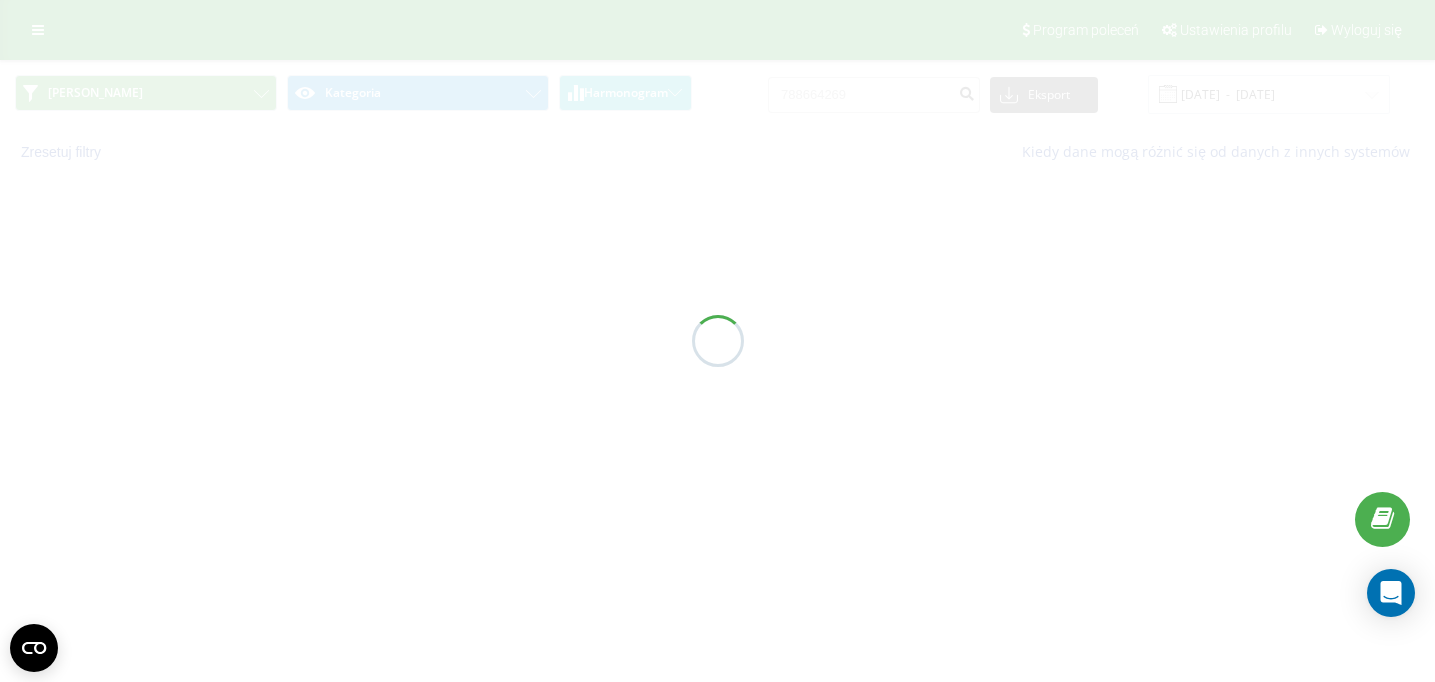 scroll, scrollTop: 0, scrollLeft: 0, axis: both 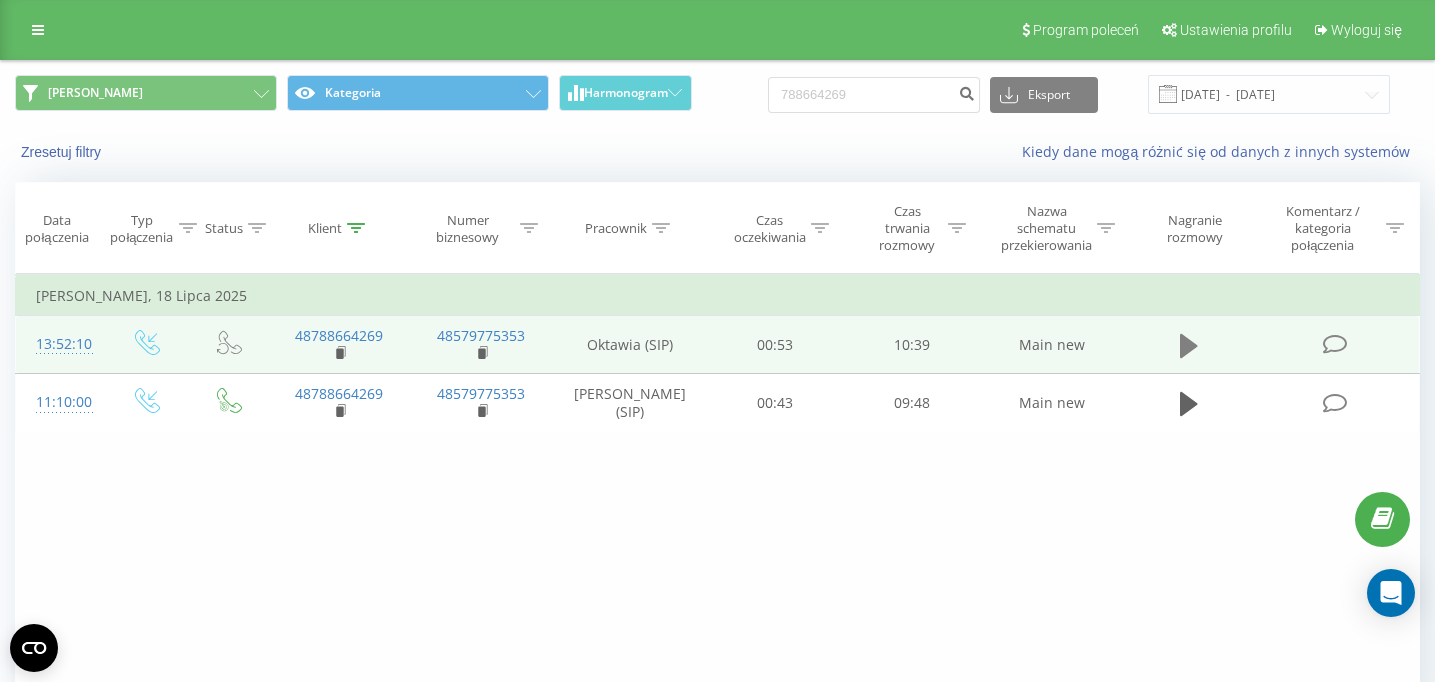 click 